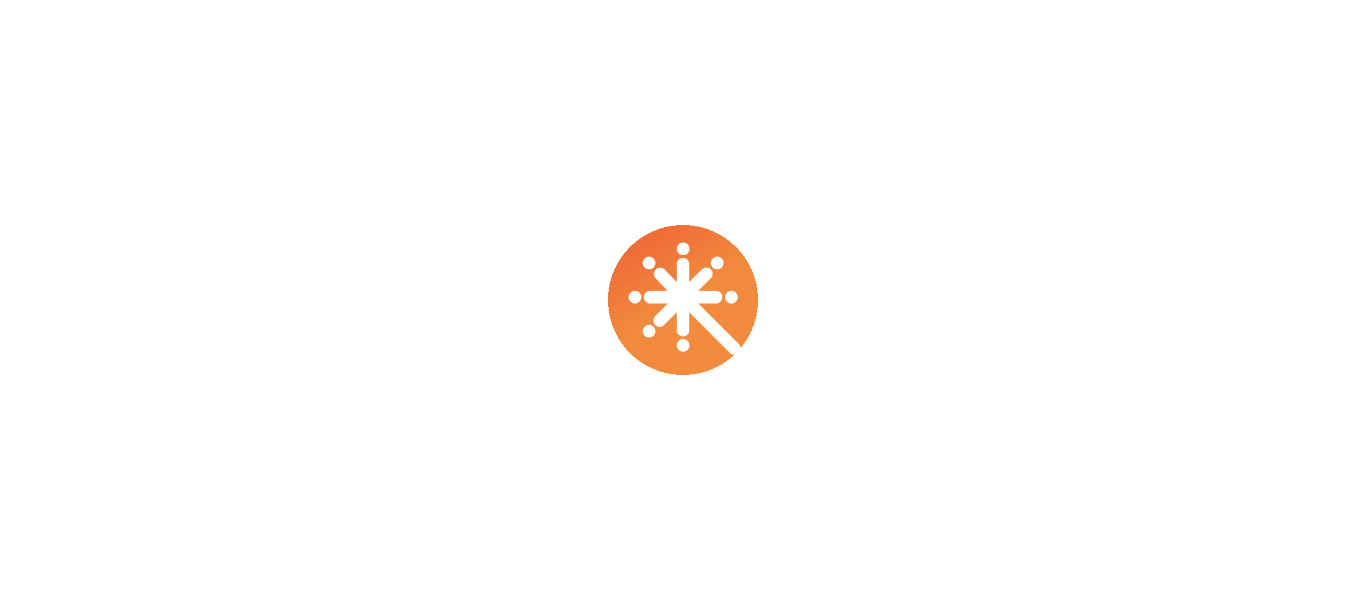 scroll, scrollTop: 0, scrollLeft: 0, axis: both 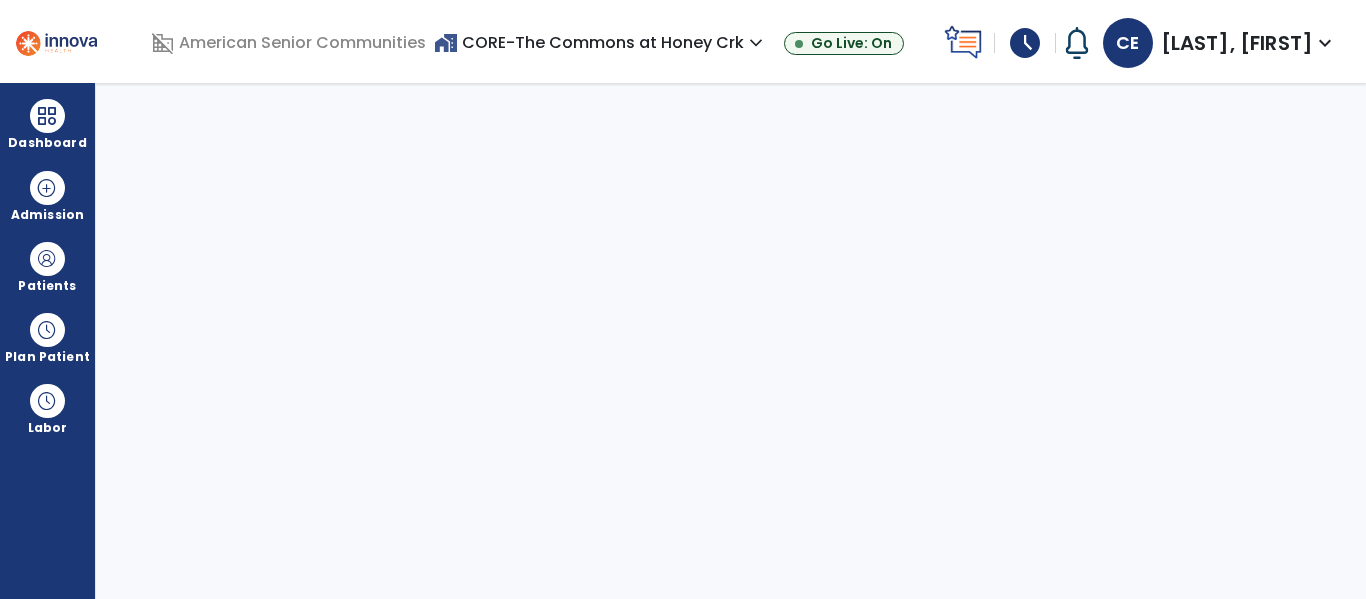 select on "****" 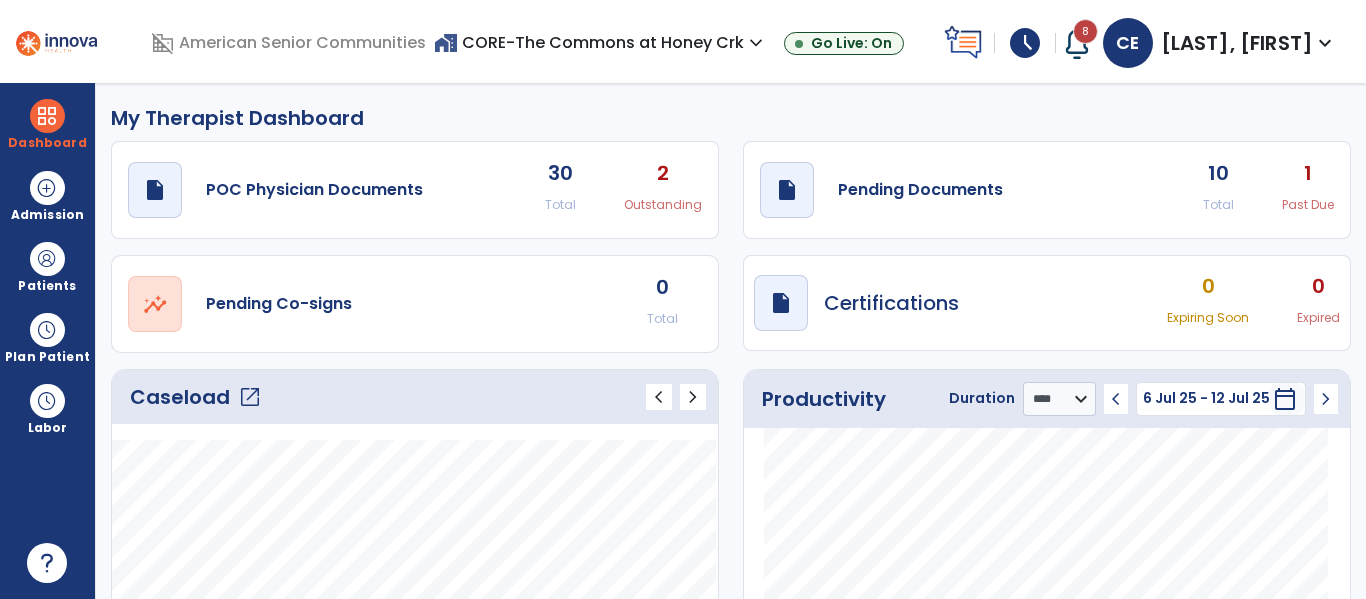click on "open_in_new" 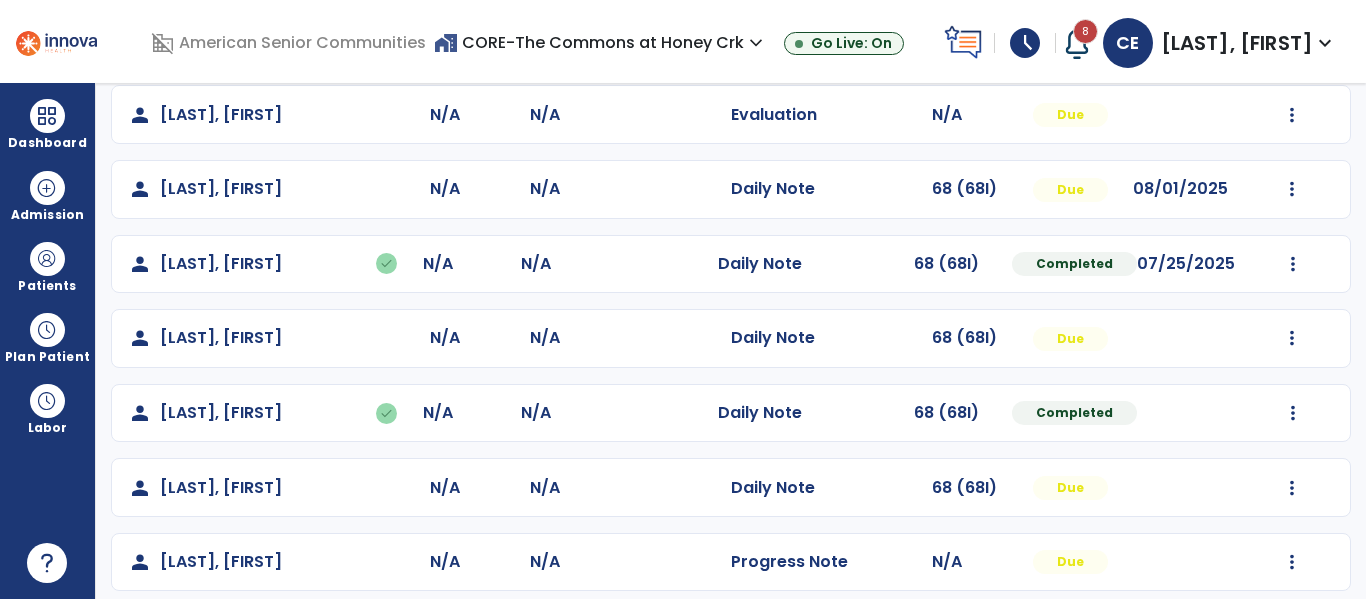 scroll, scrollTop: 487, scrollLeft: 0, axis: vertical 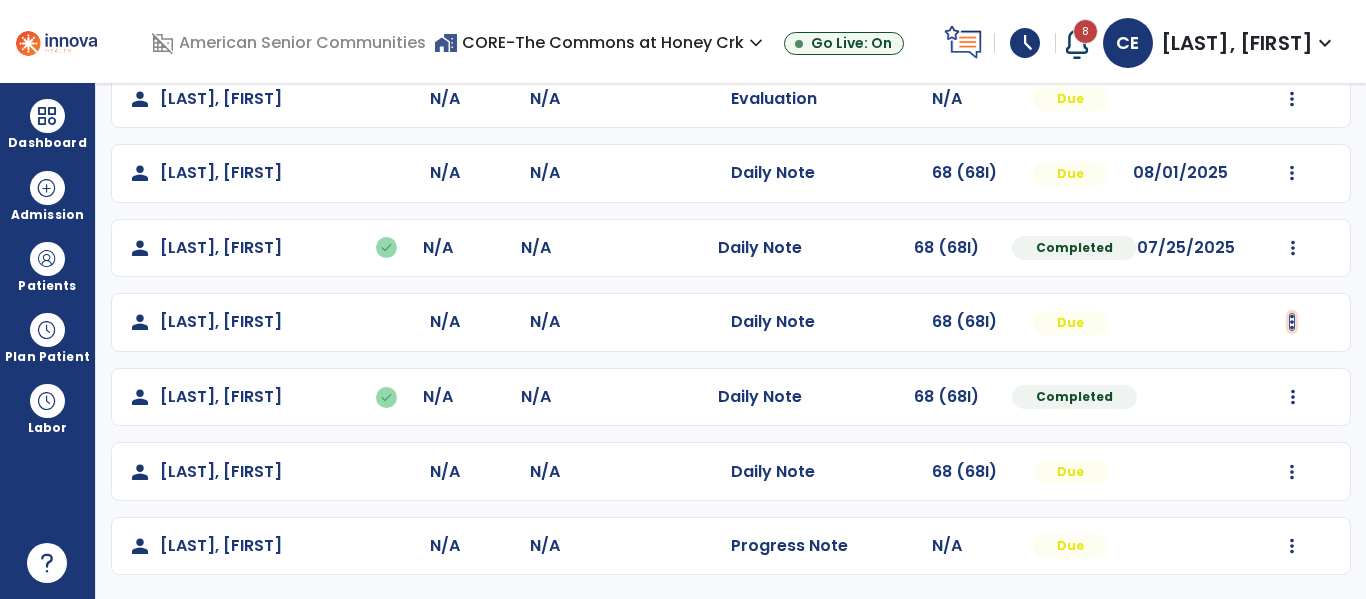 click at bounding box center (1292, -125) 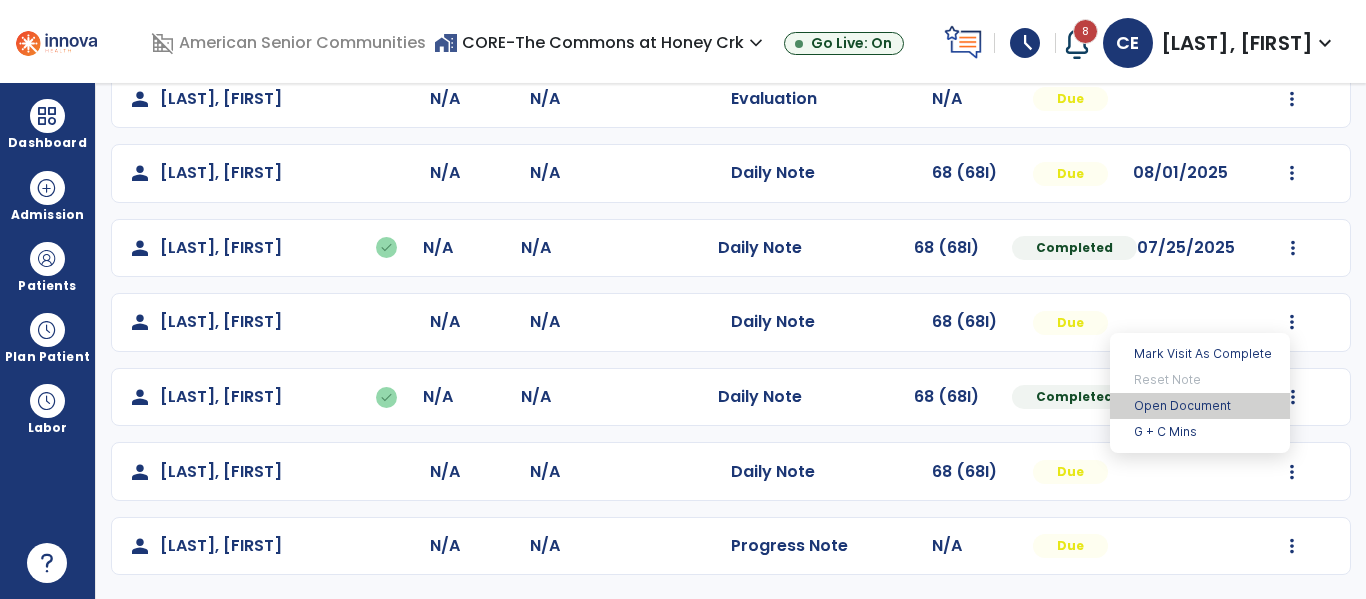 click on "Open Document" at bounding box center (1200, 406) 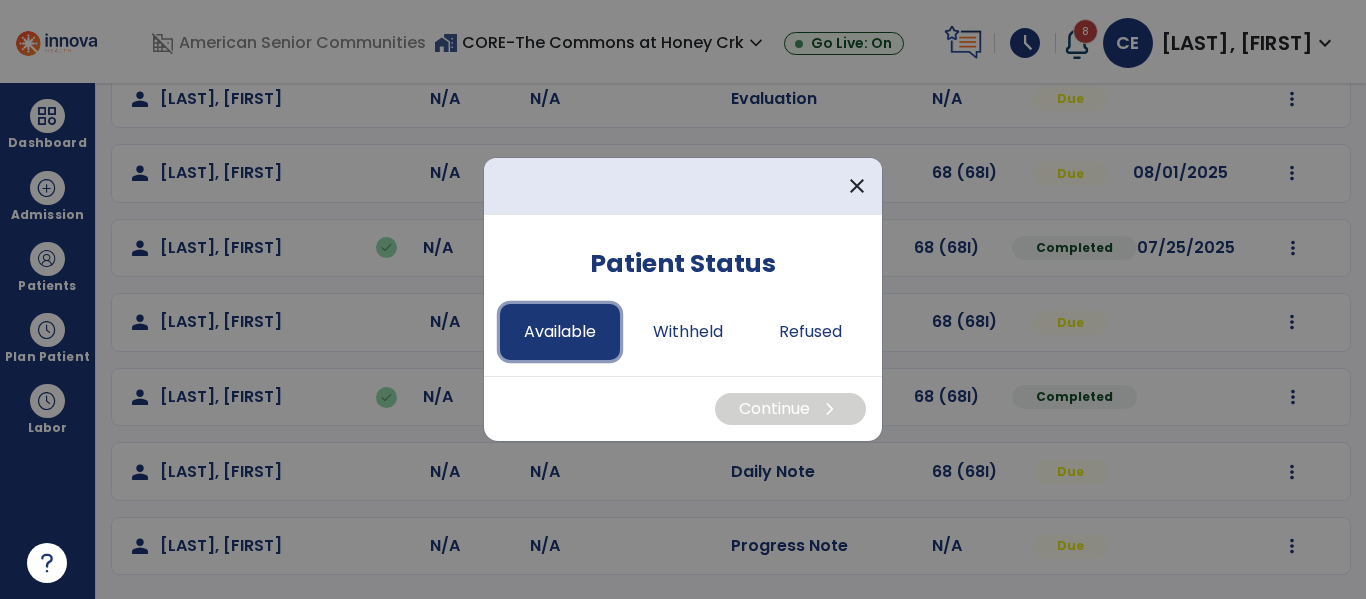 click on "Available" at bounding box center (560, 332) 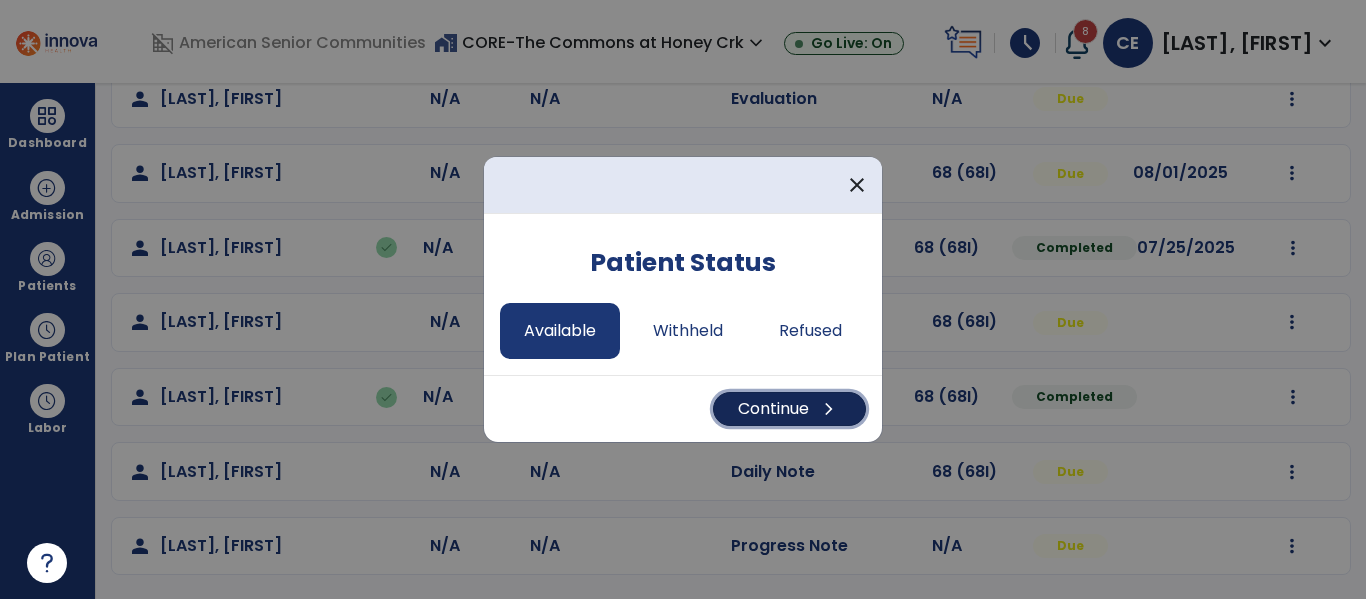 click on "Continue   chevron_right" at bounding box center (789, 409) 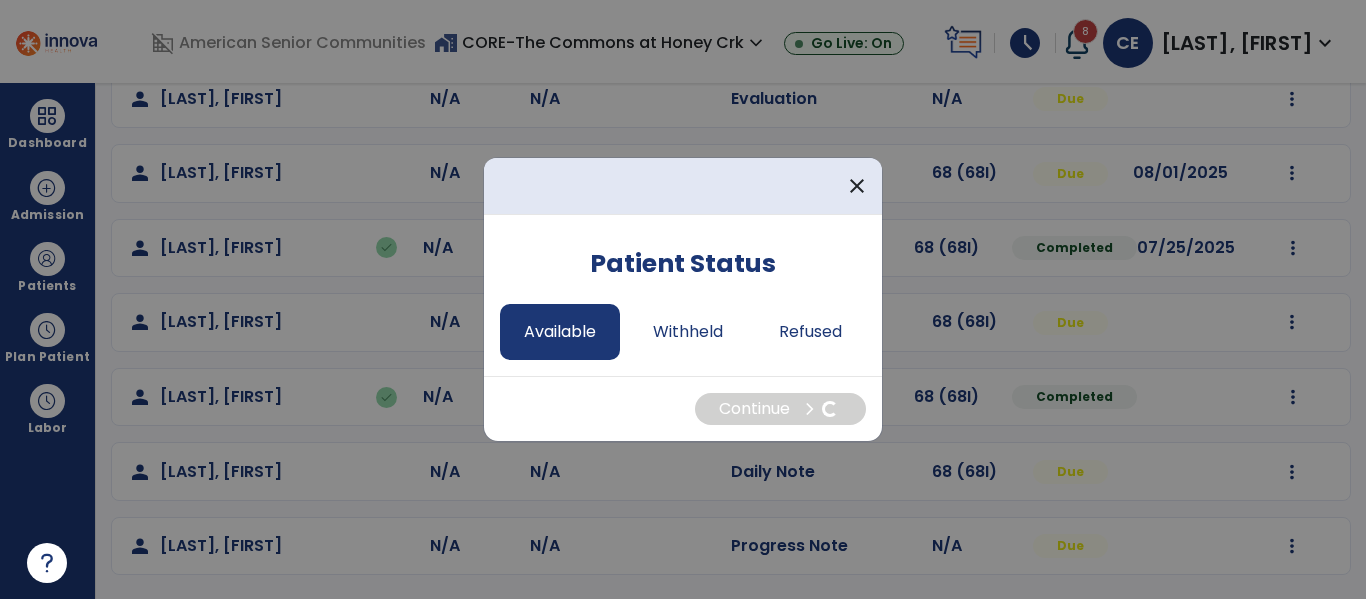 select on "*" 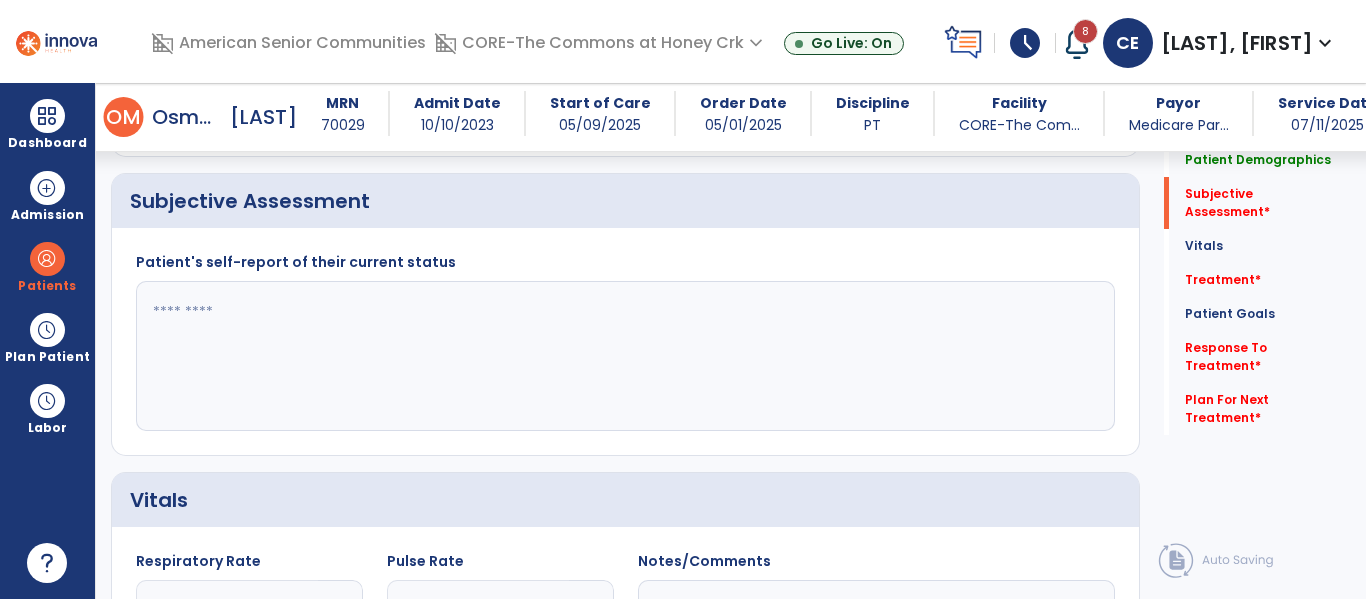 scroll, scrollTop: 451, scrollLeft: 0, axis: vertical 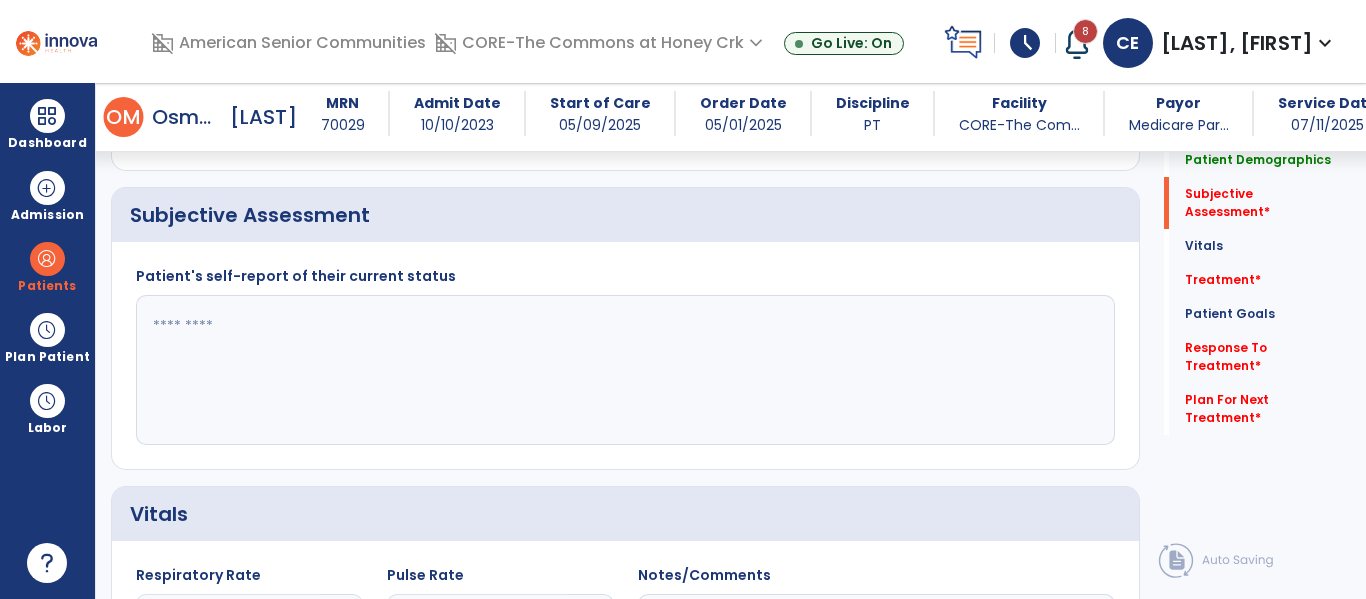 click 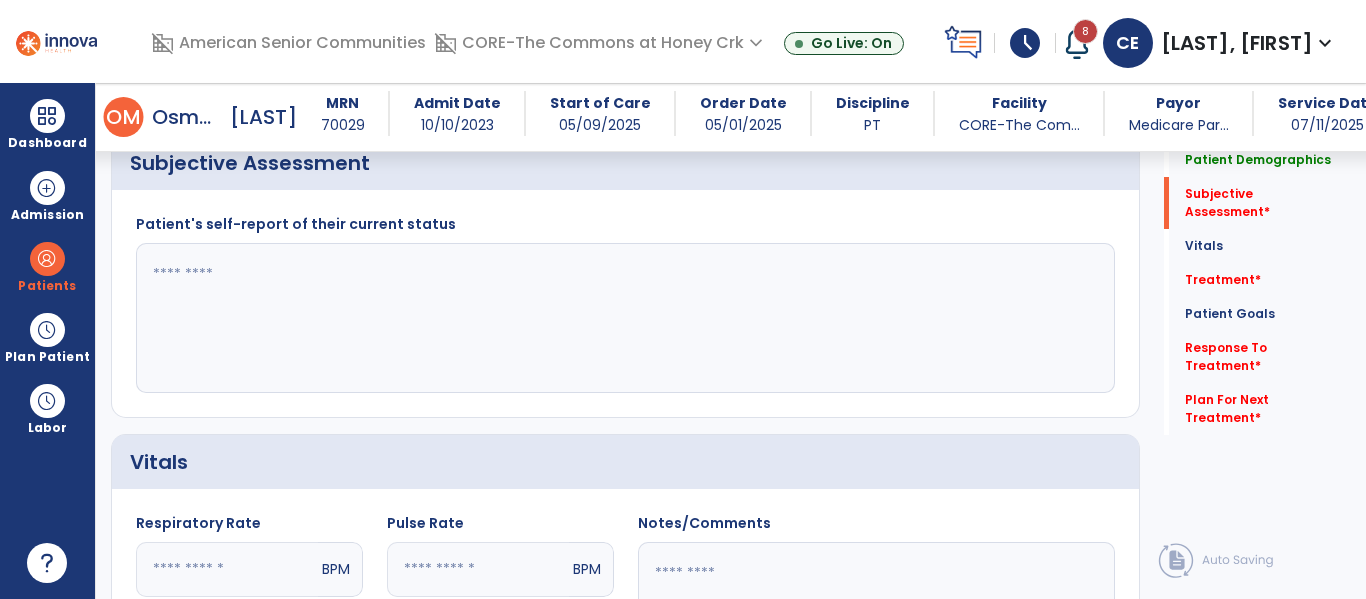 scroll, scrollTop: 500, scrollLeft: 0, axis: vertical 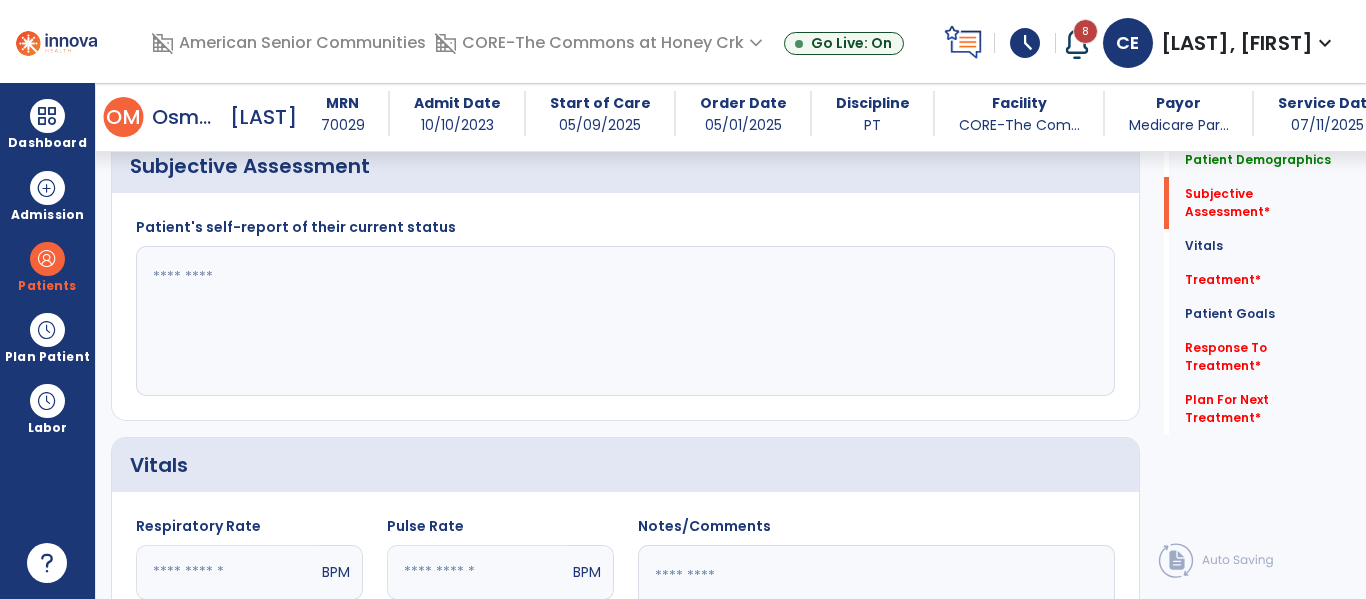 click 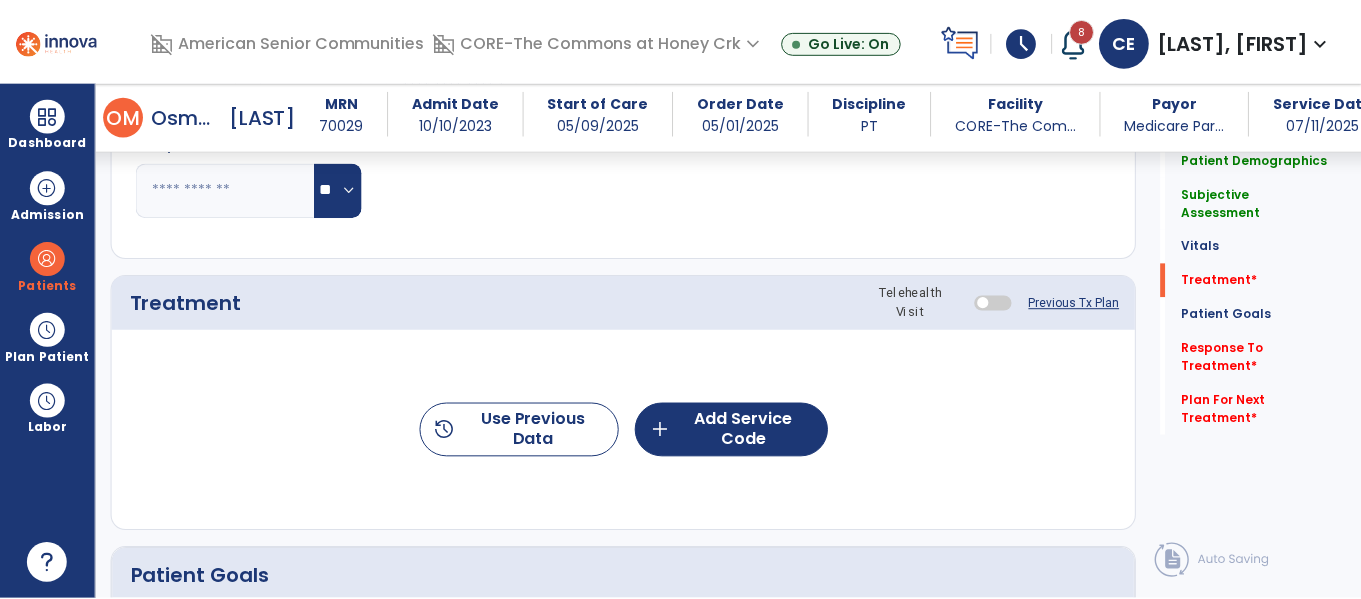scroll, scrollTop: 1190, scrollLeft: 0, axis: vertical 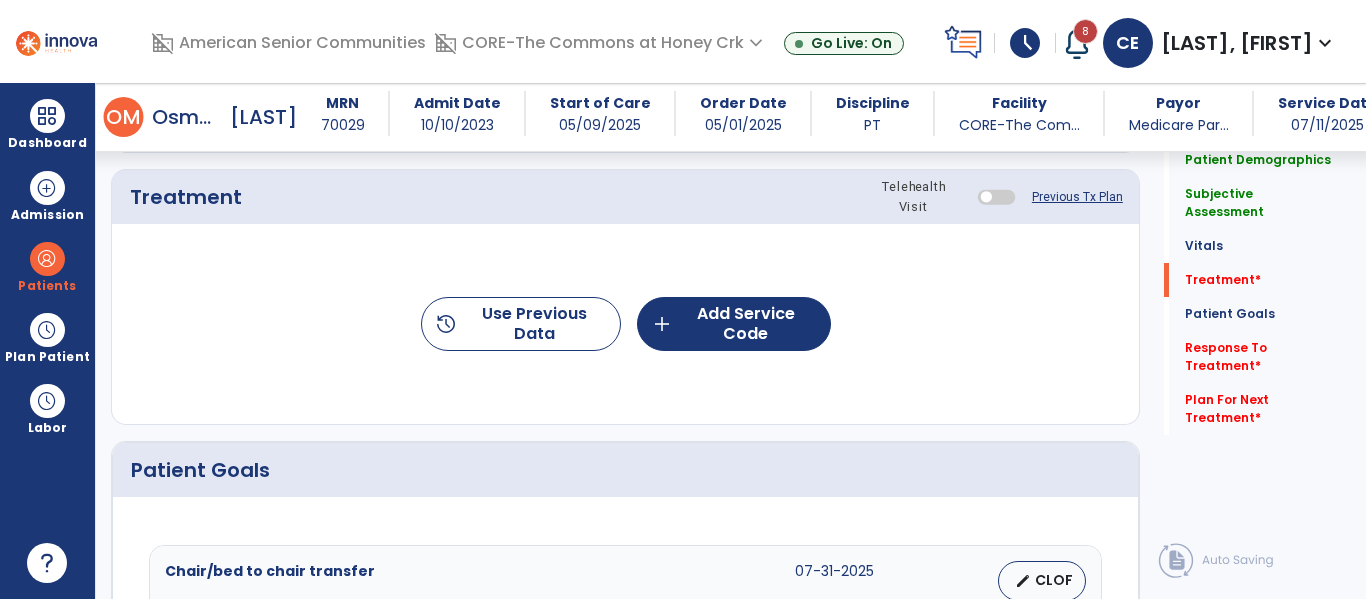 type on "**********" 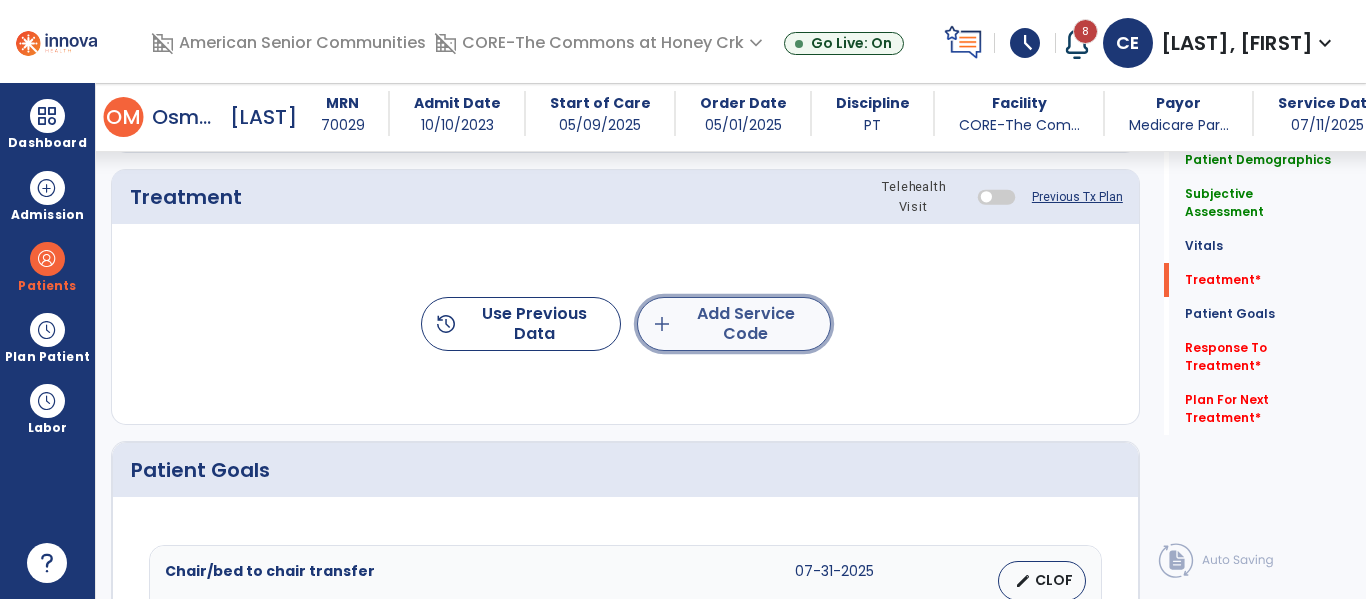 click on "add  Add Service Code" 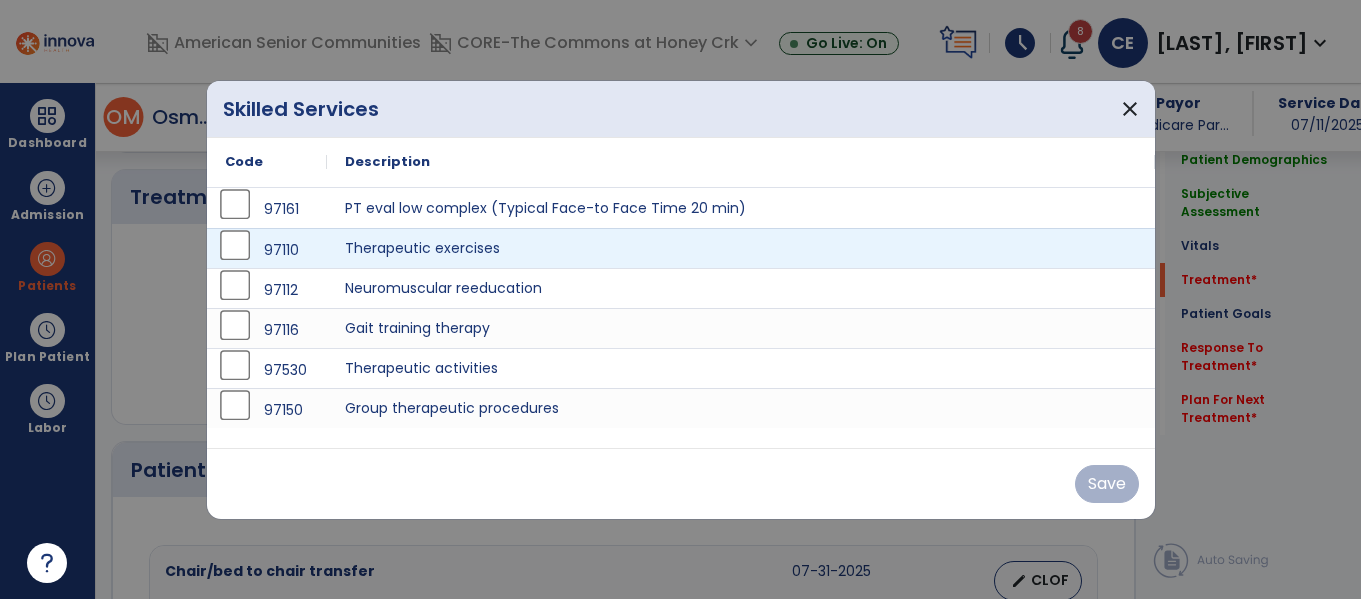 scroll, scrollTop: 1190, scrollLeft: 0, axis: vertical 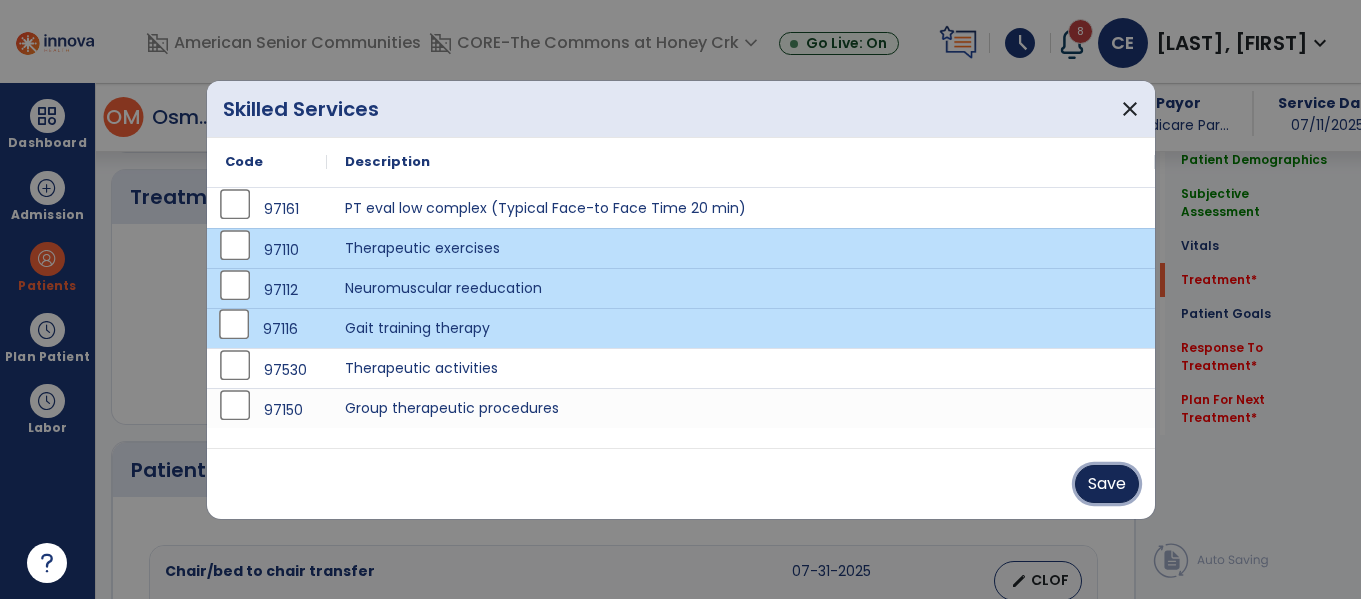 click on "Save" at bounding box center (1107, 484) 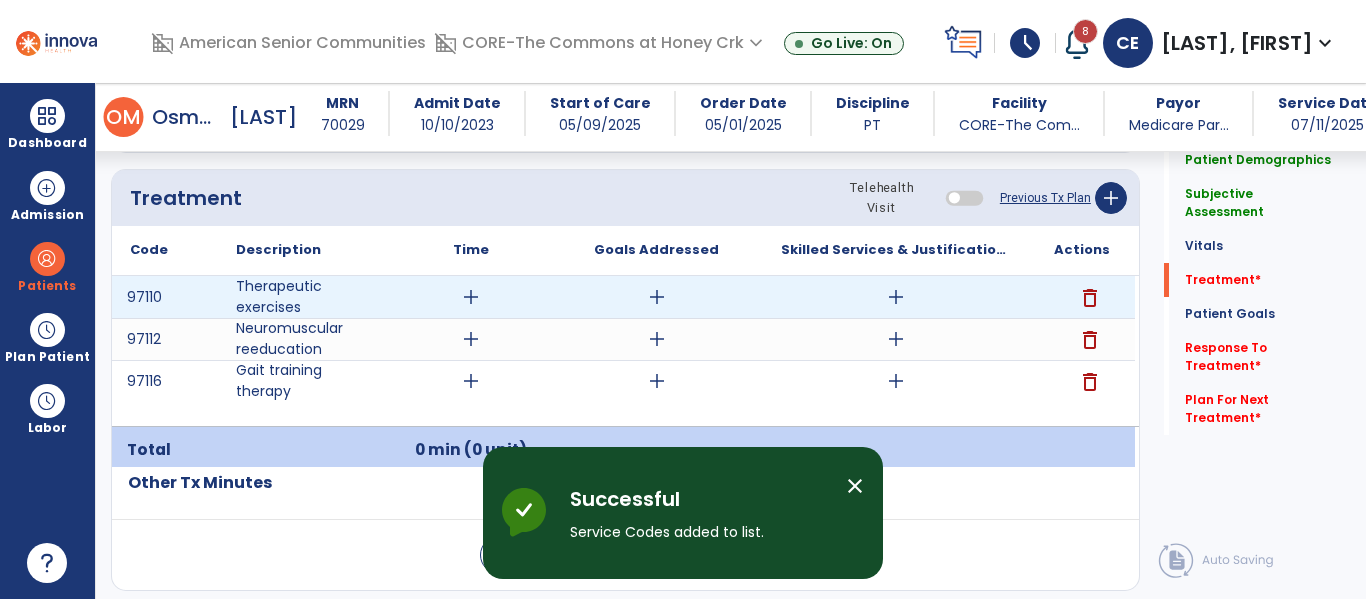 click on "add" at bounding box center (471, 297) 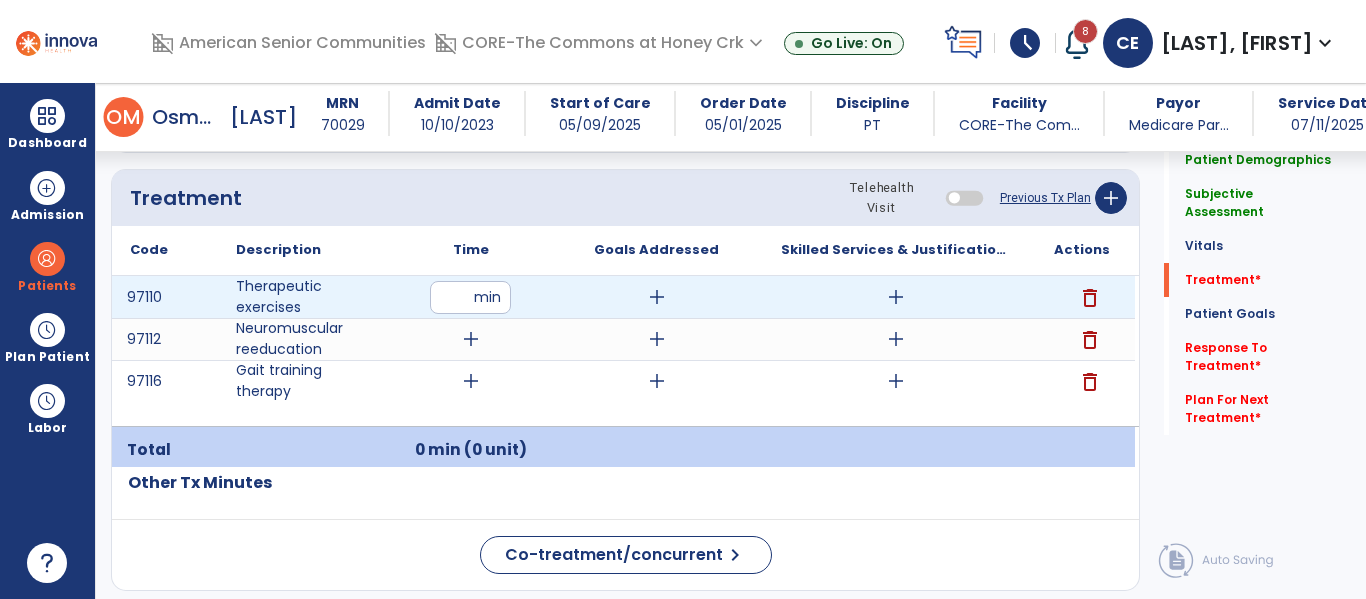 type on "**" 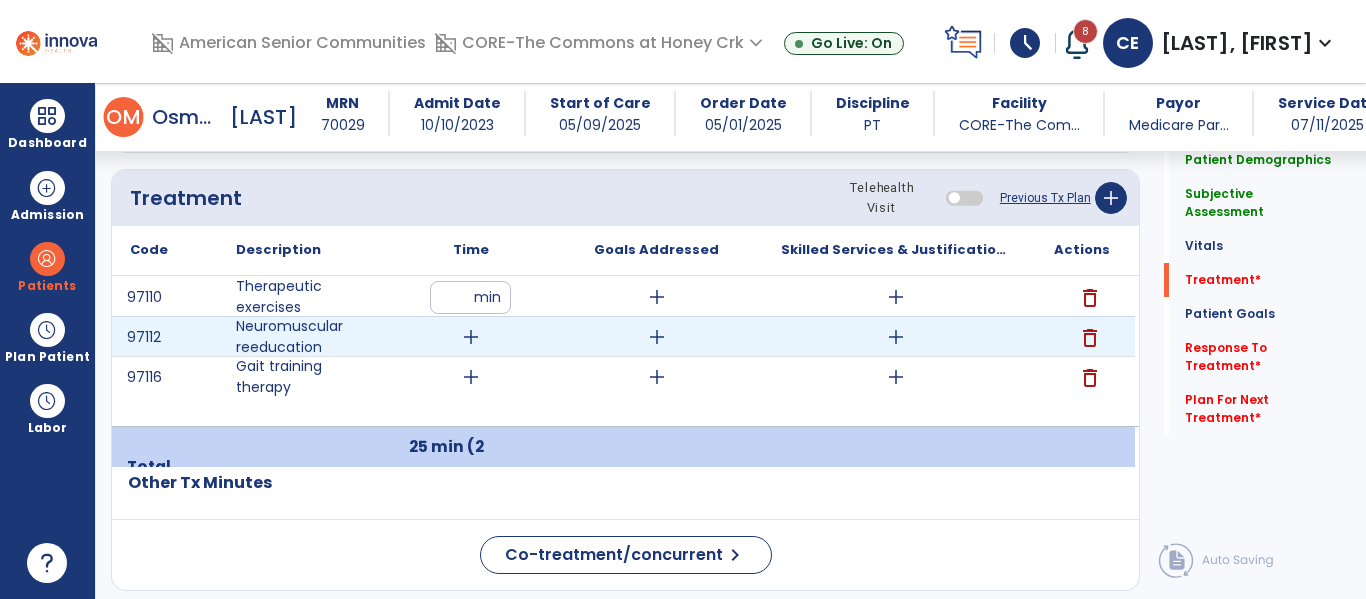 click on "add" at bounding box center (471, 337) 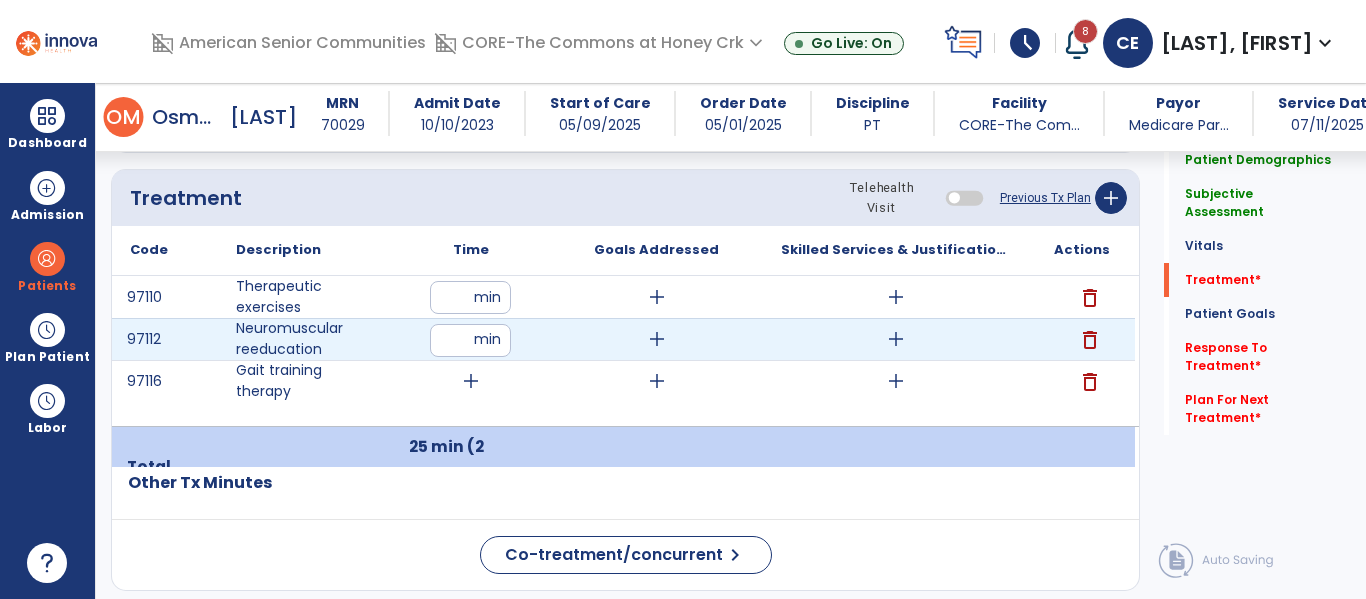 type on "**" 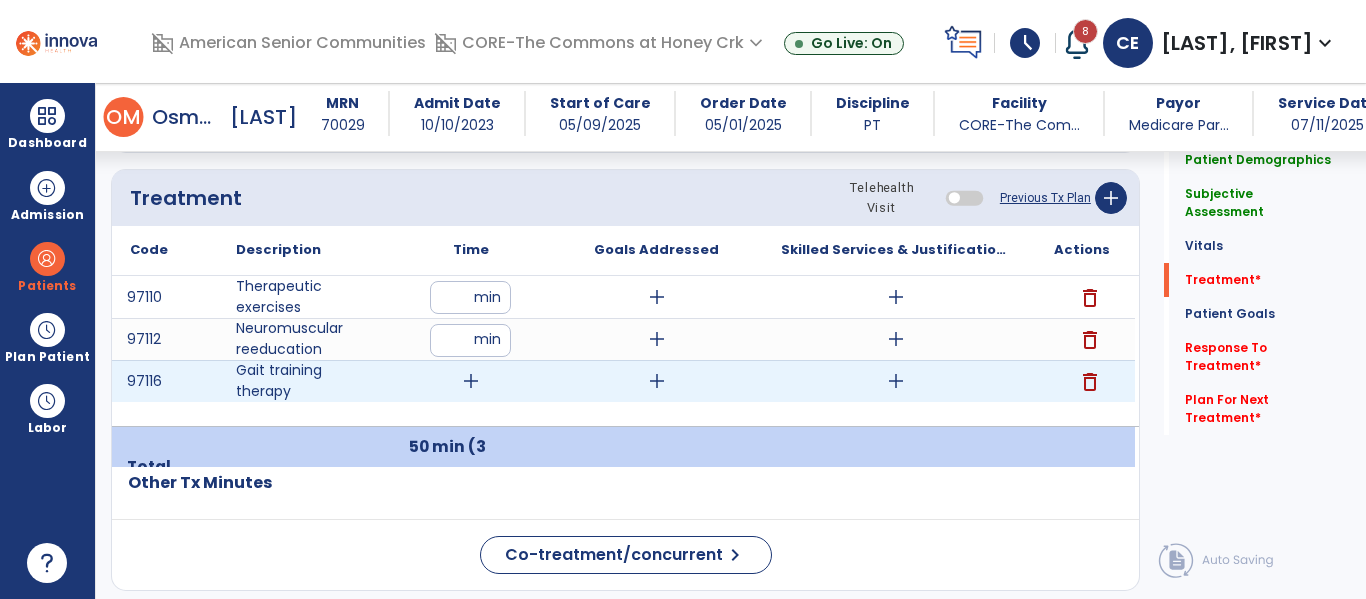 click on "add" at bounding box center (471, 381) 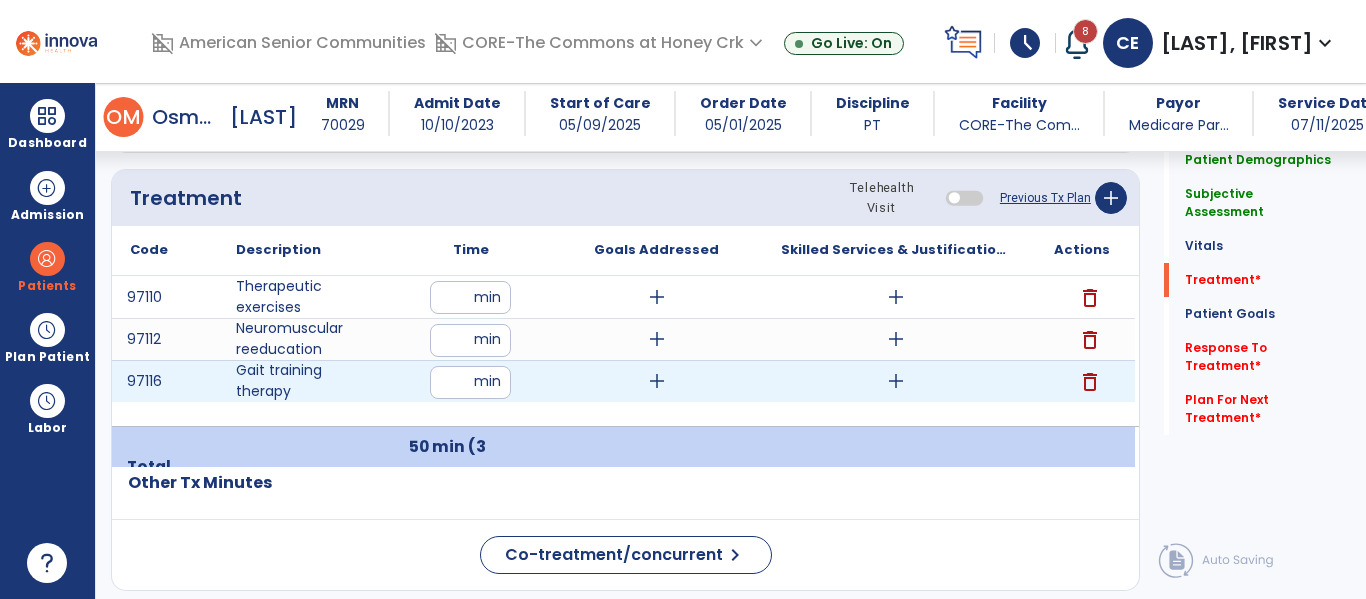type on "**" 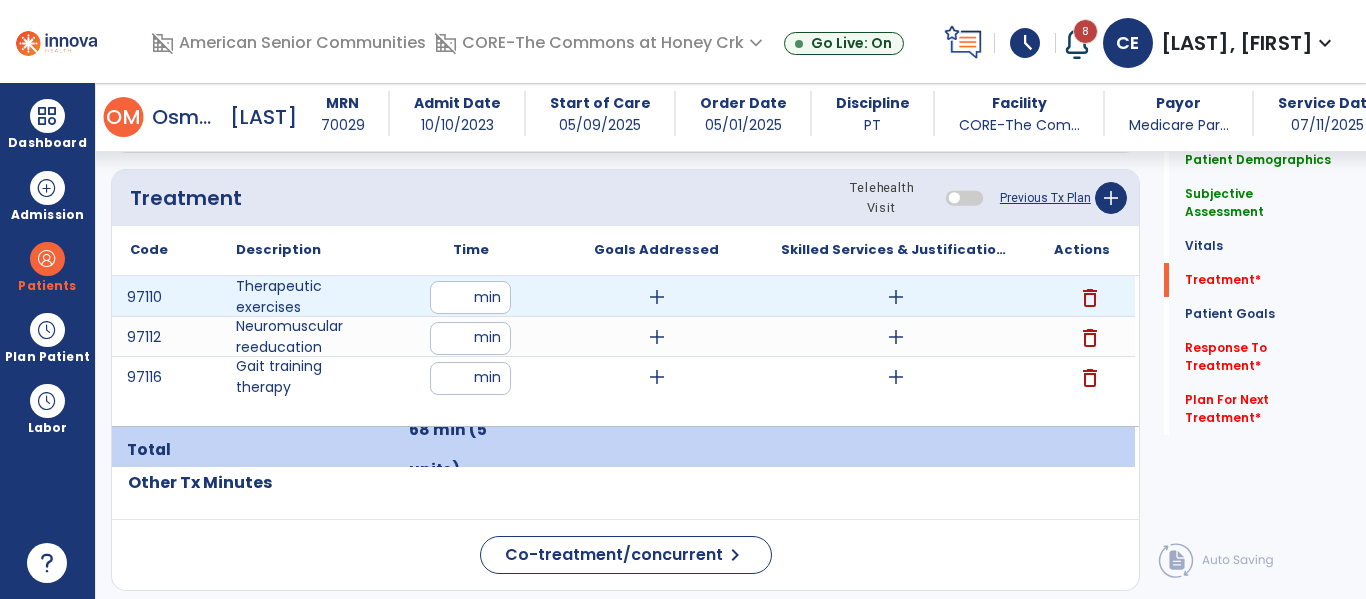click on "add" at bounding box center [896, 297] 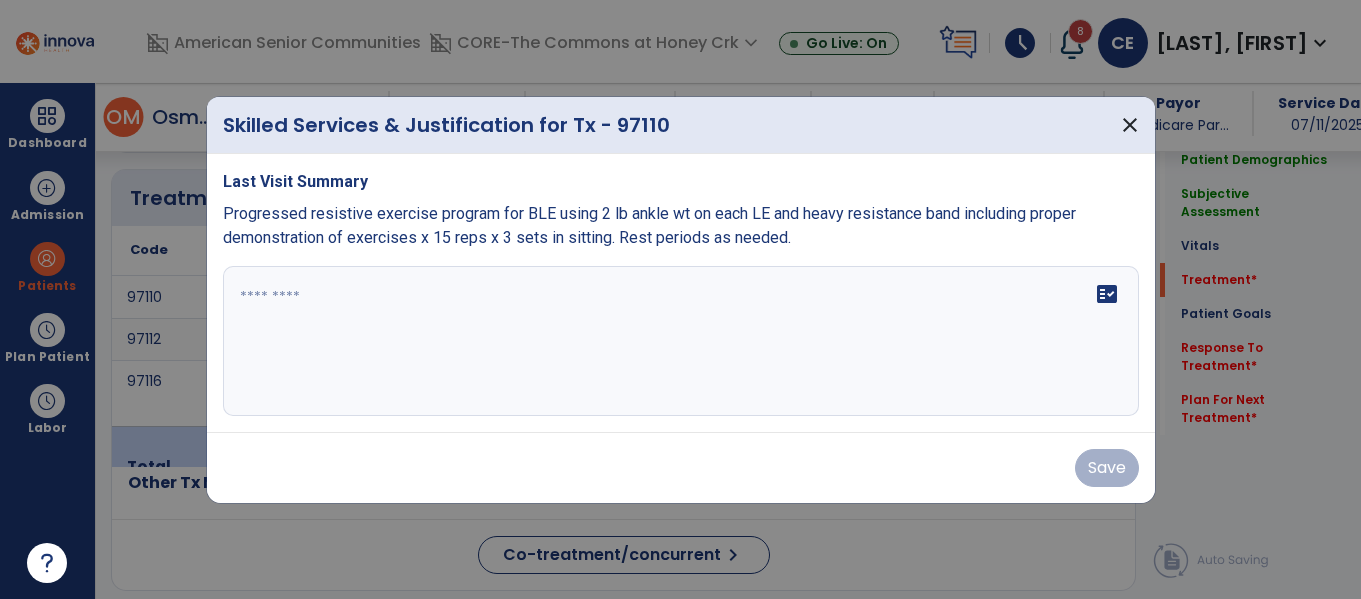 scroll, scrollTop: 1190, scrollLeft: 0, axis: vertical 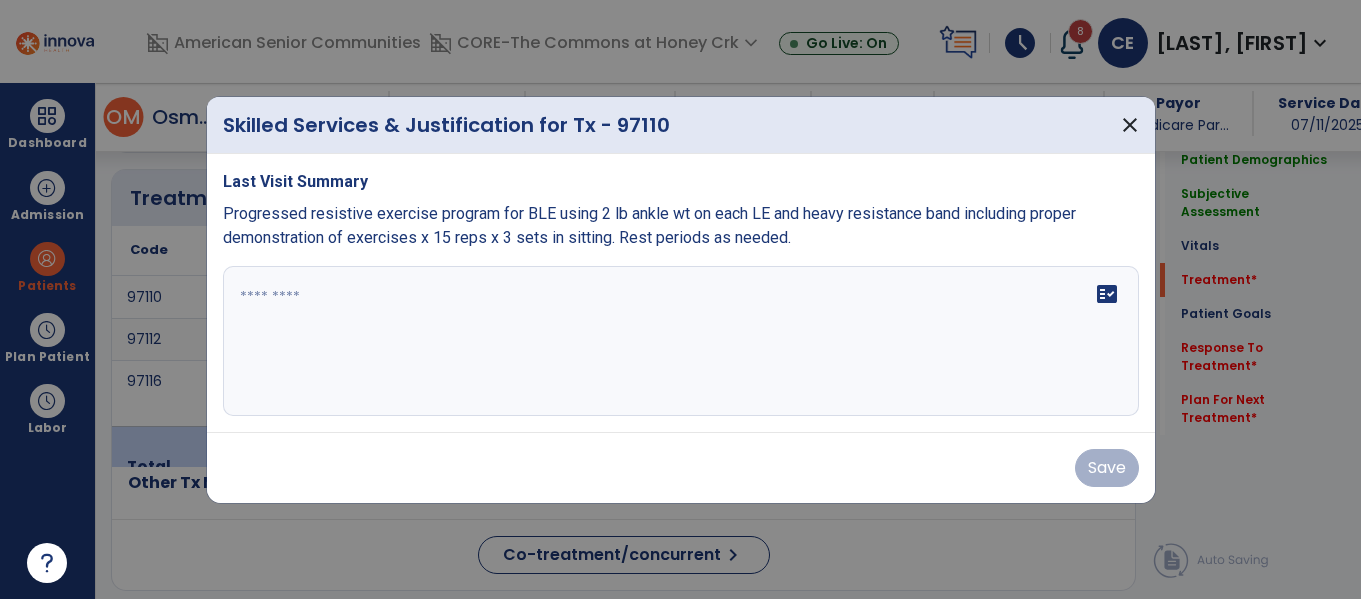 click on "fact_check" at bounding box center (681, 341) 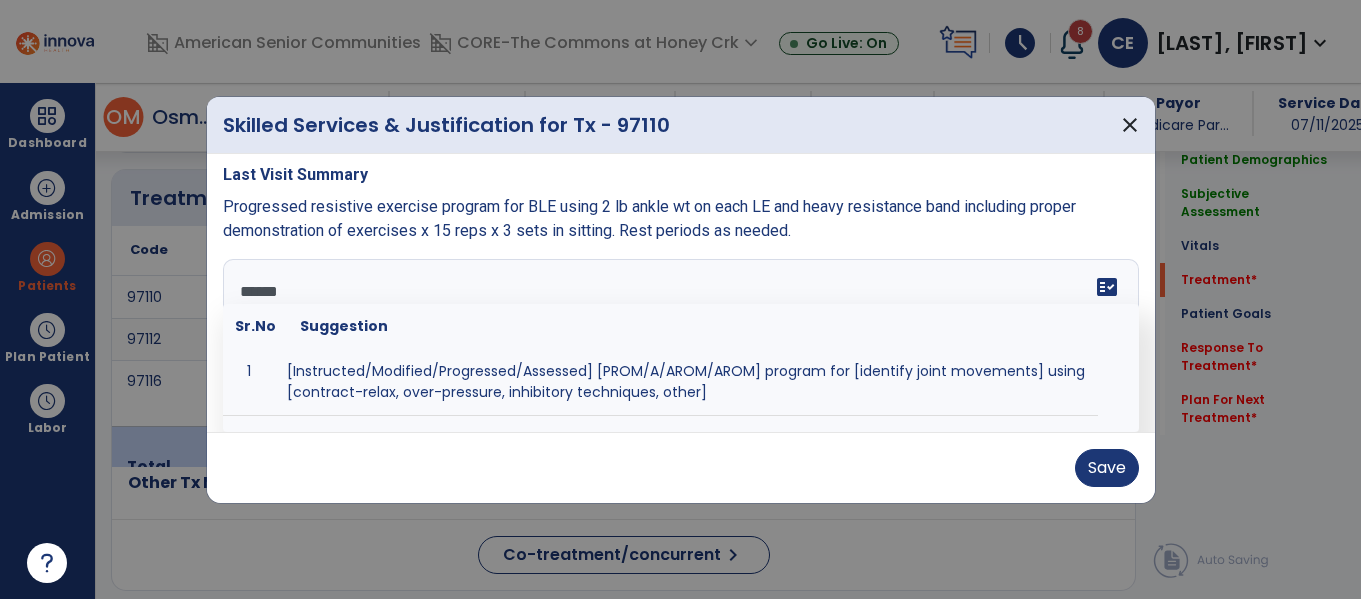 scroll, scrollTop: 0, scrollLeft: 0, axis: both 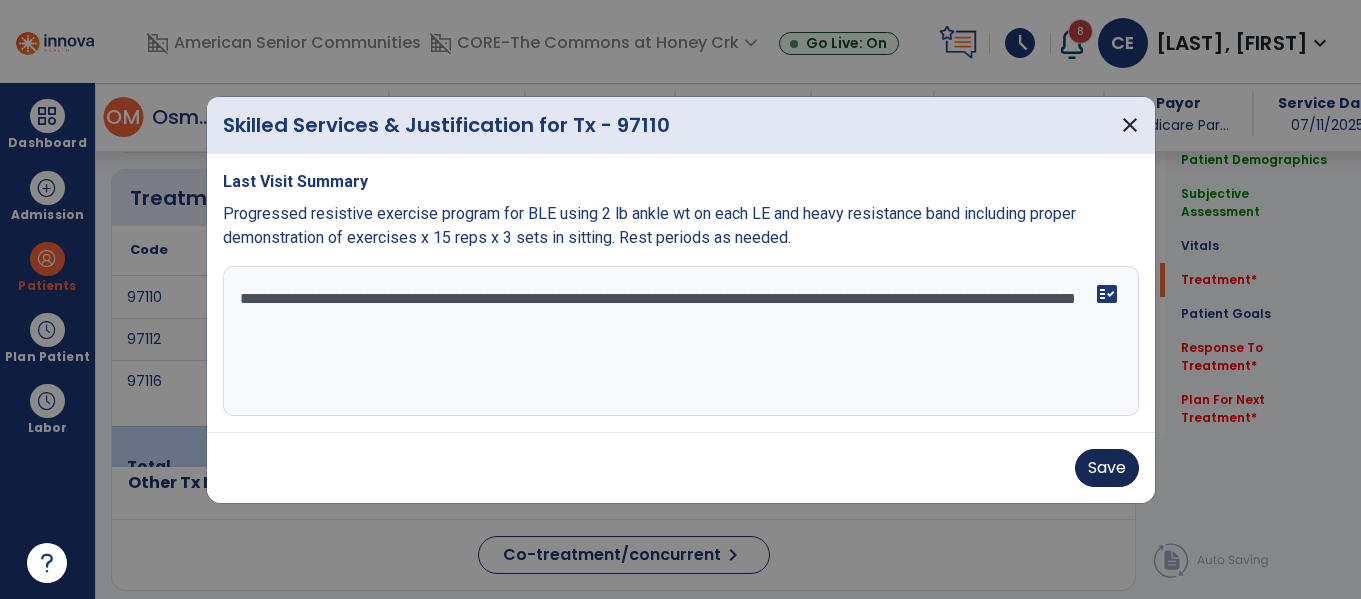 type on "**********" 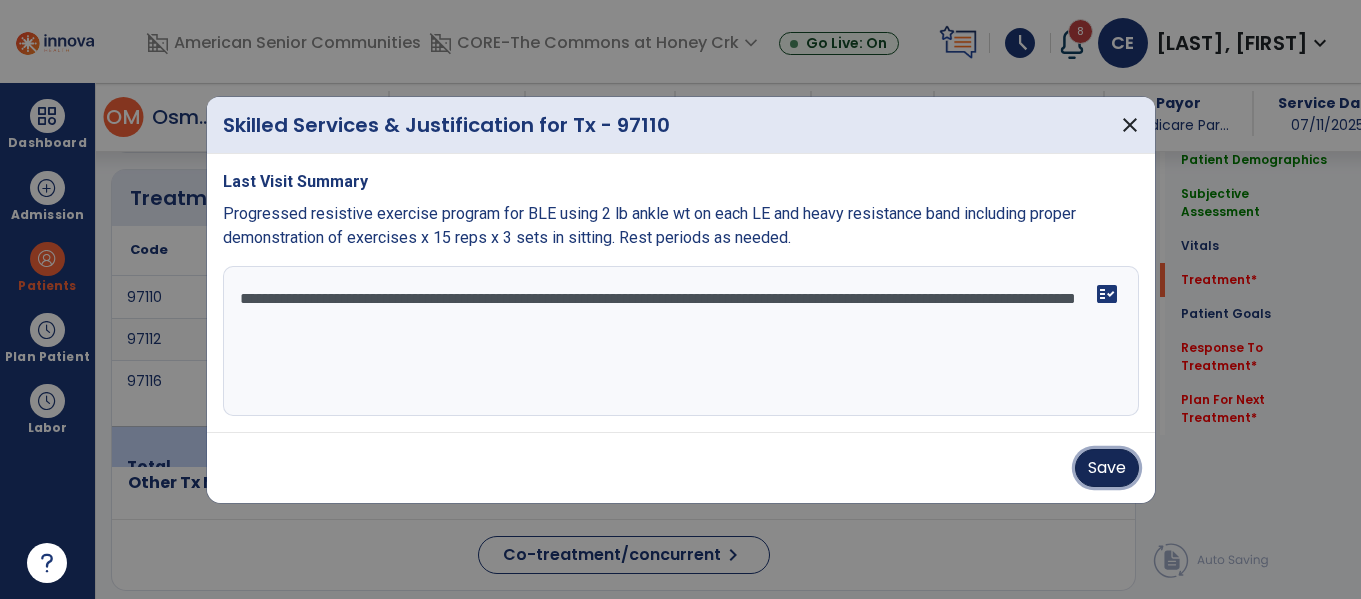 click on "Save" at bounding box center (1107, 468) 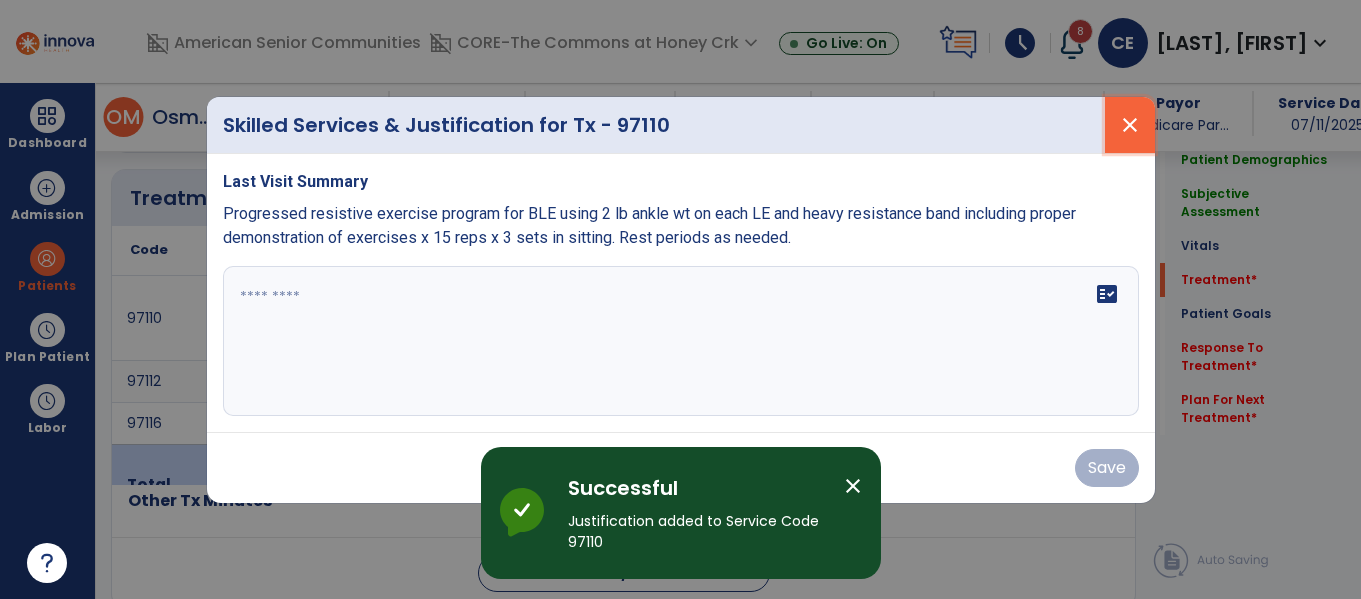 click on "close" at bounding box center [1130, 125] 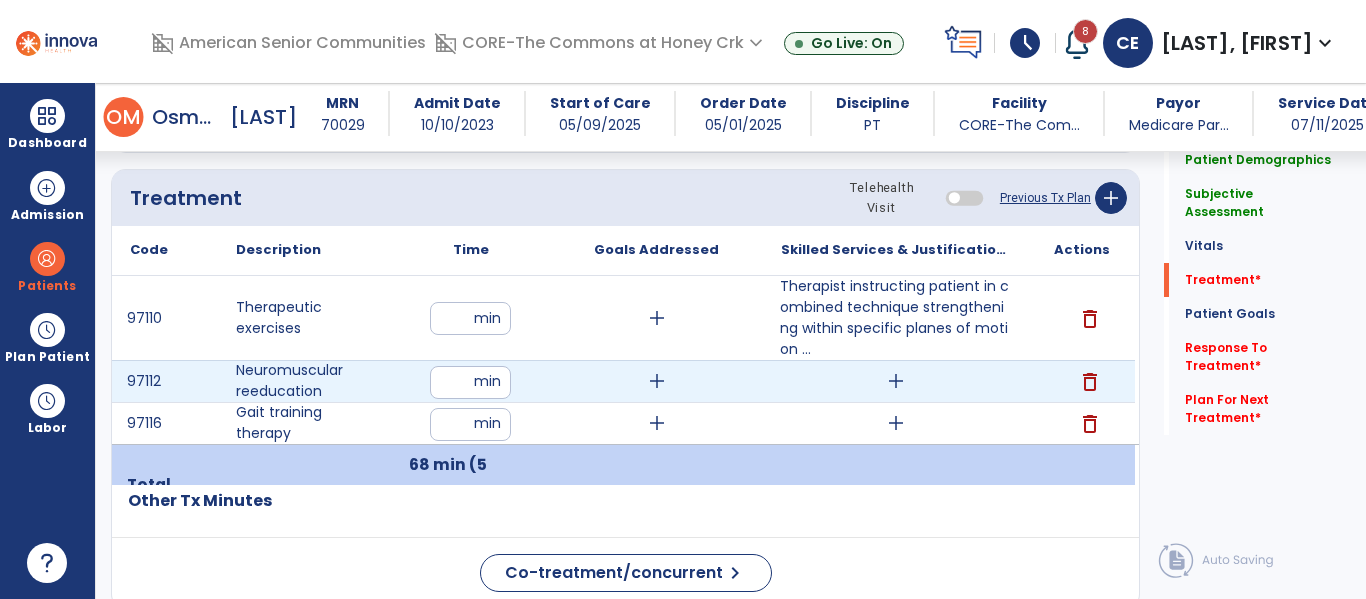 click on "add" at bounding box center (896, 381) 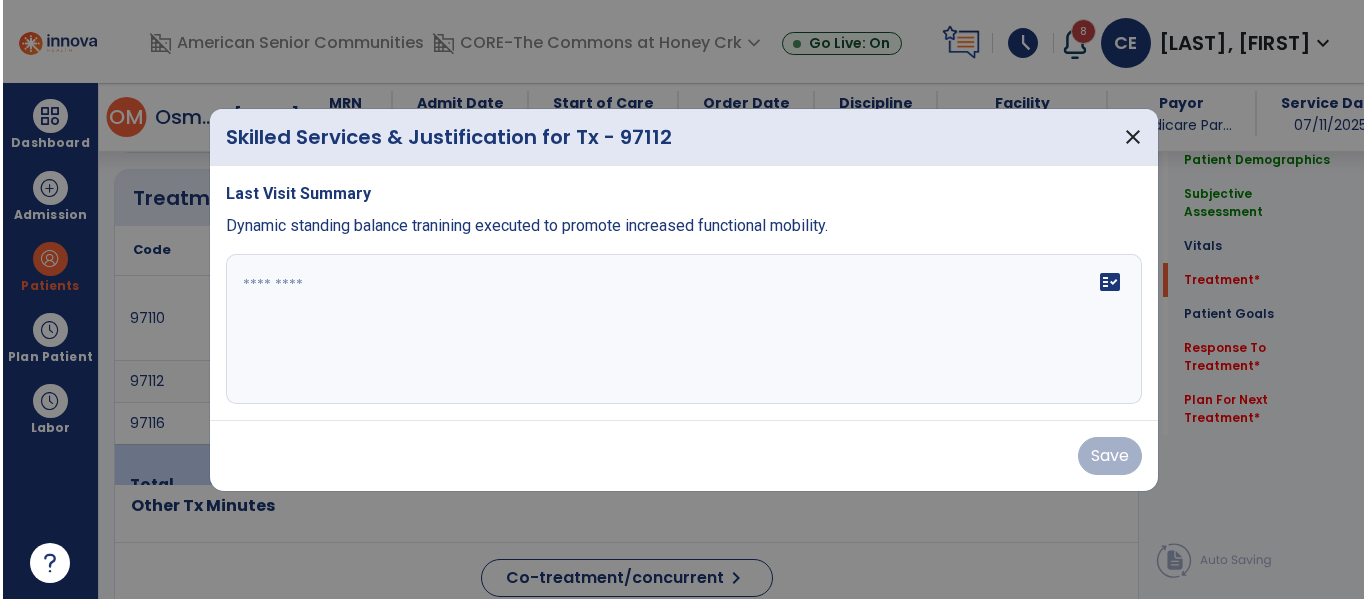 scroll, scrollTop: 1190, scrollLeft: 0, axis: vertical 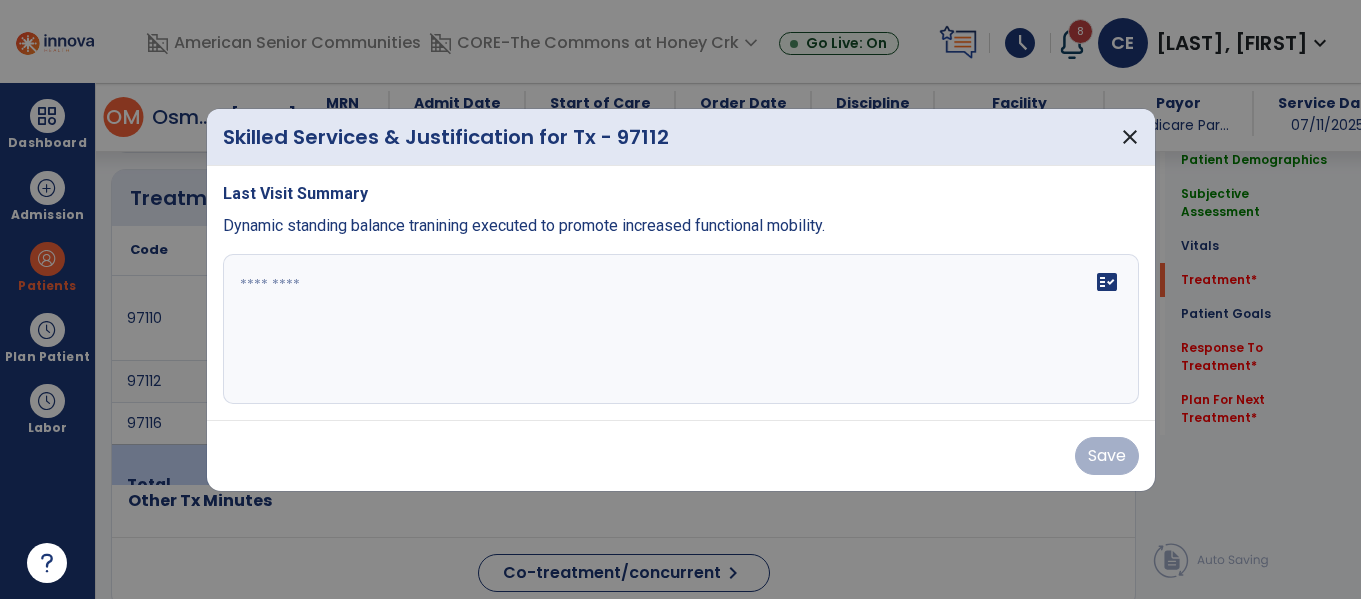 click on "Last Visit Summary Dynamic standing balance tranining executed to promote increased functional mobility. fact_check" at bounding box center [681, 293] 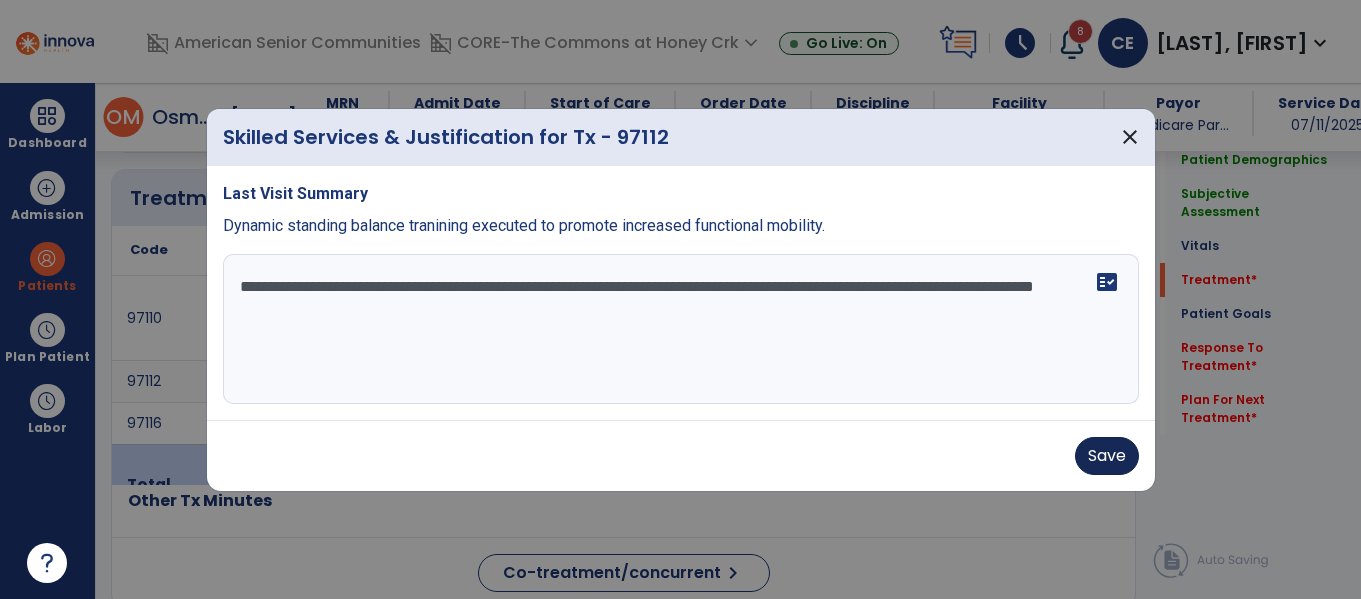 type on "**********" 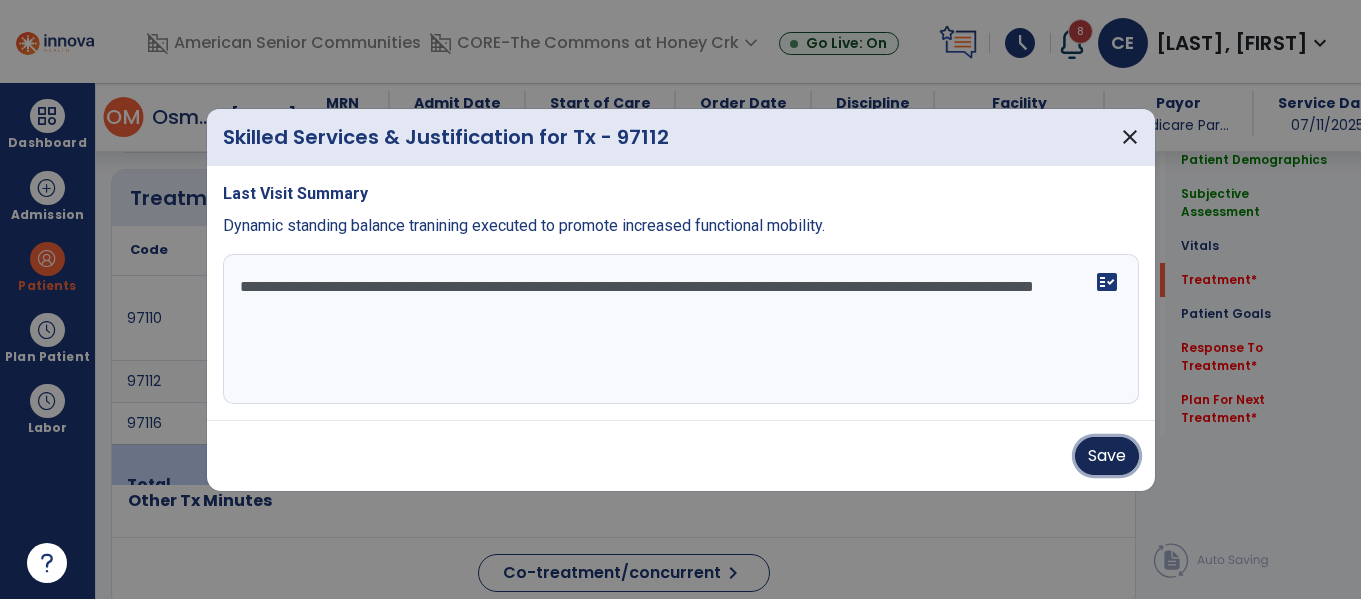 click on "Save" at bounding box center [1107, 456] 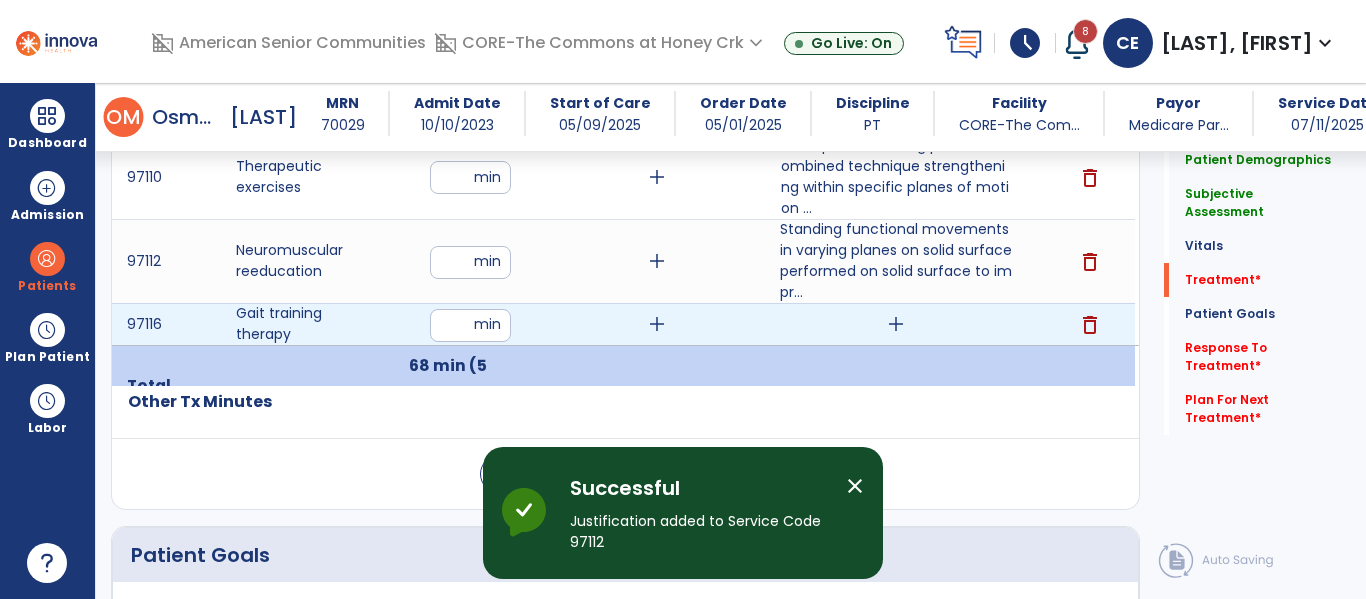 click on "add" at bounding box center (896, 324) 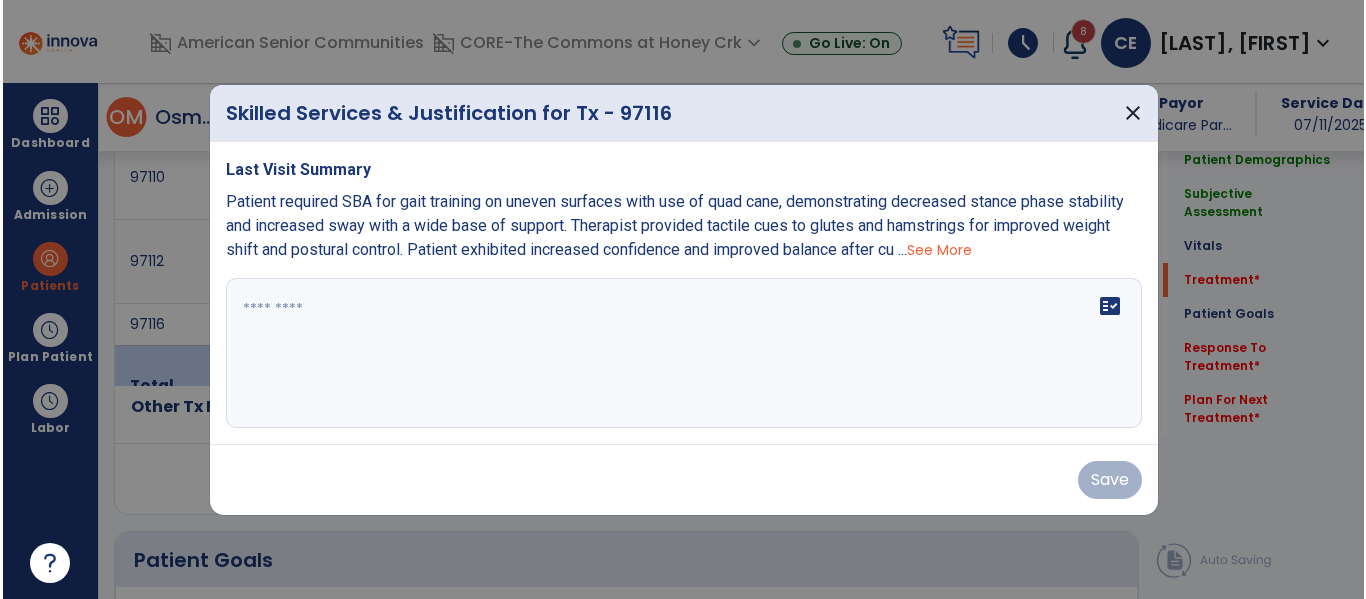 scroll, scrollTop: 1331, scrollLeft: 0, axis: vertical 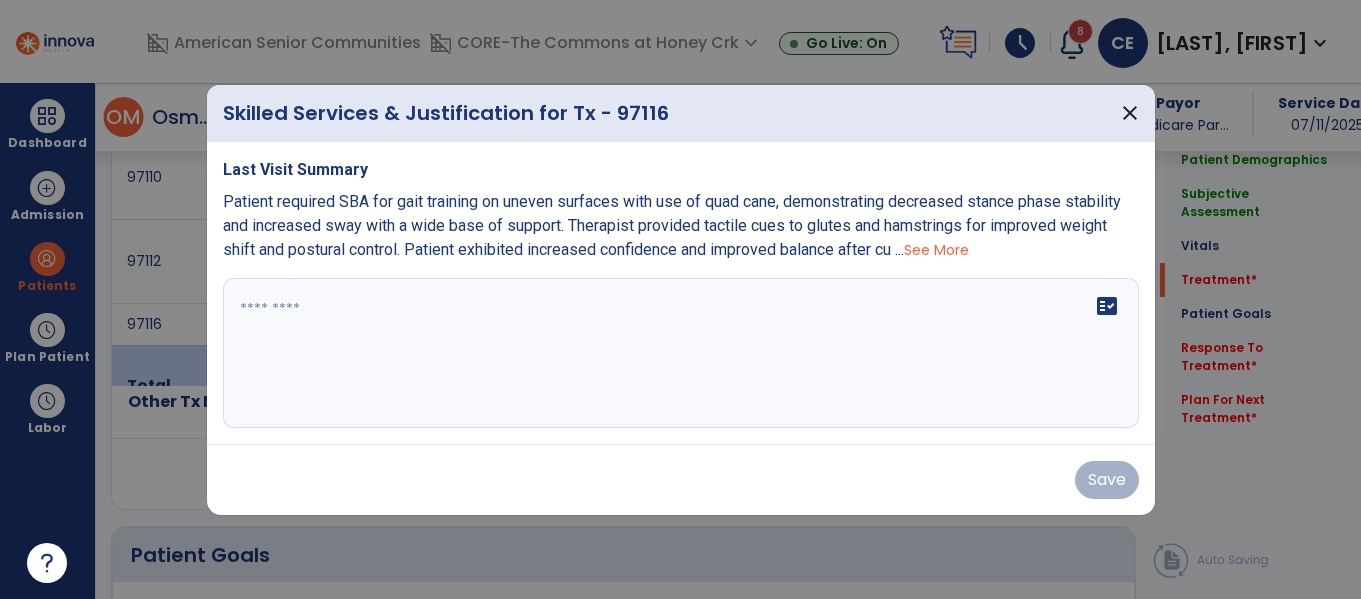 click on "fact_check" at bounding box center [681, 353] 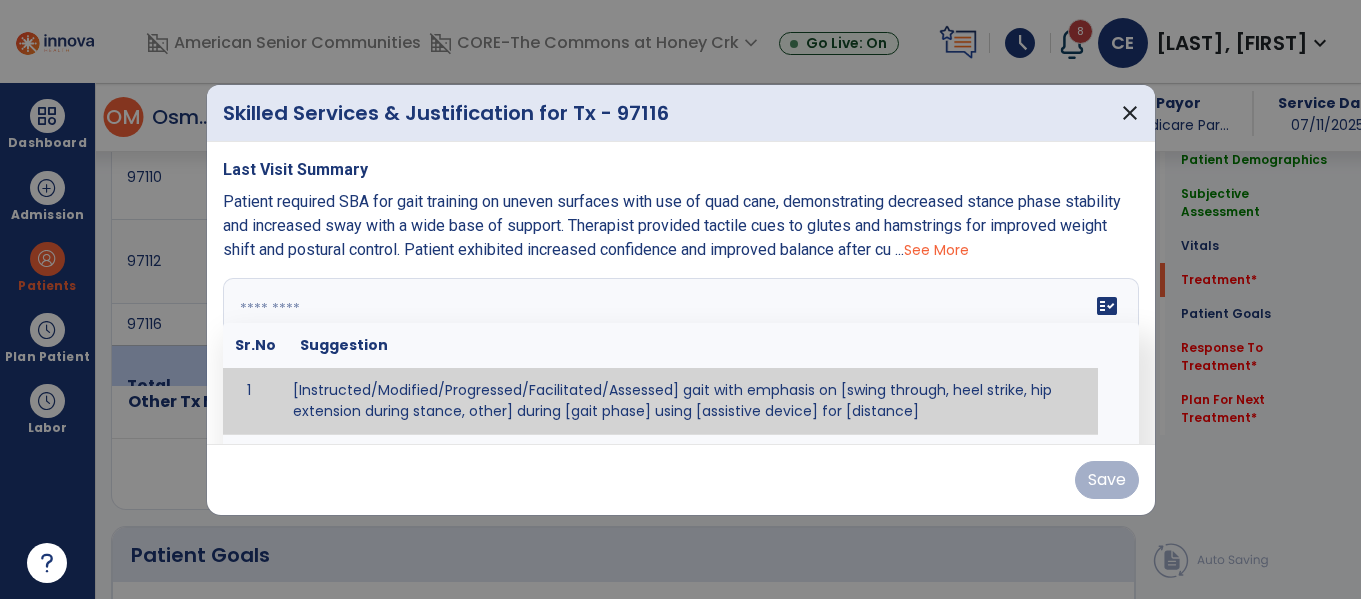 click on "See More" at bounding box center [936, 250] 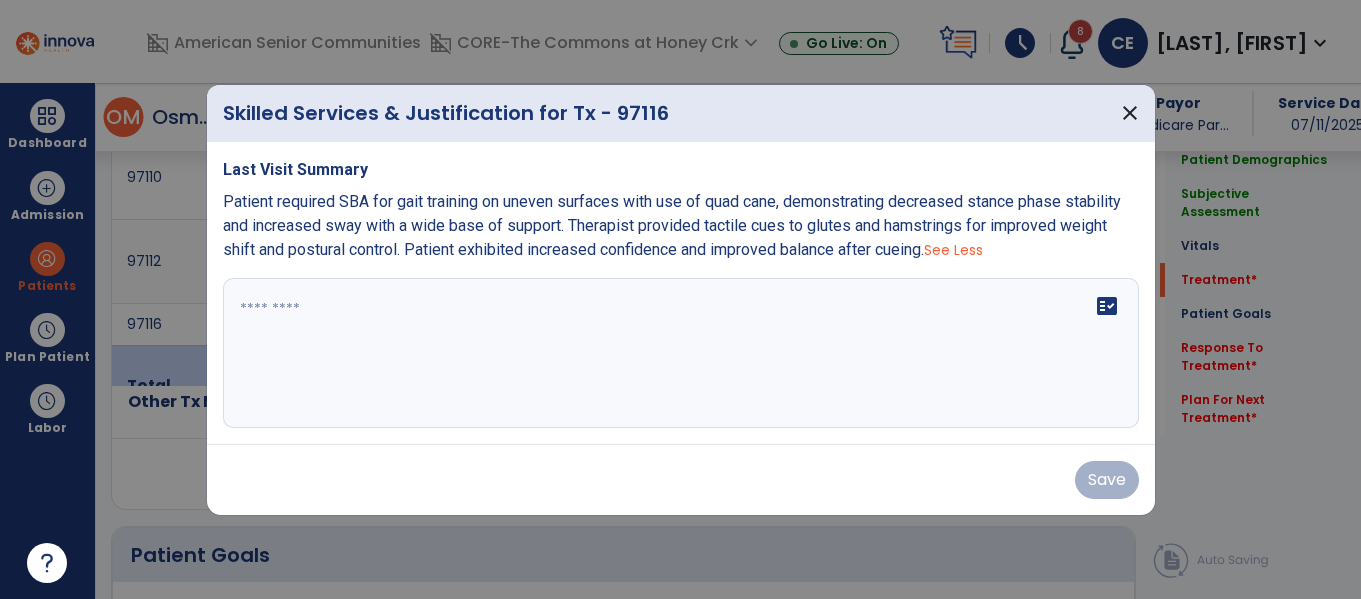 click on "fact_check" at bounding box center [681, 353] 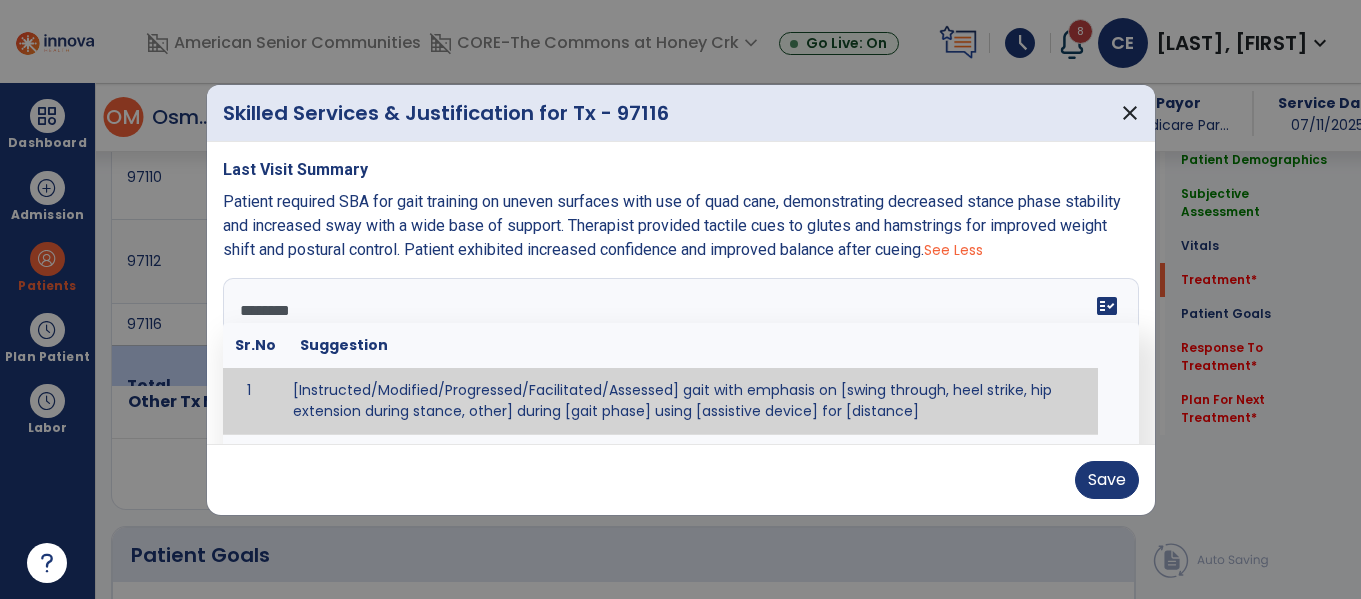 type on "*********" 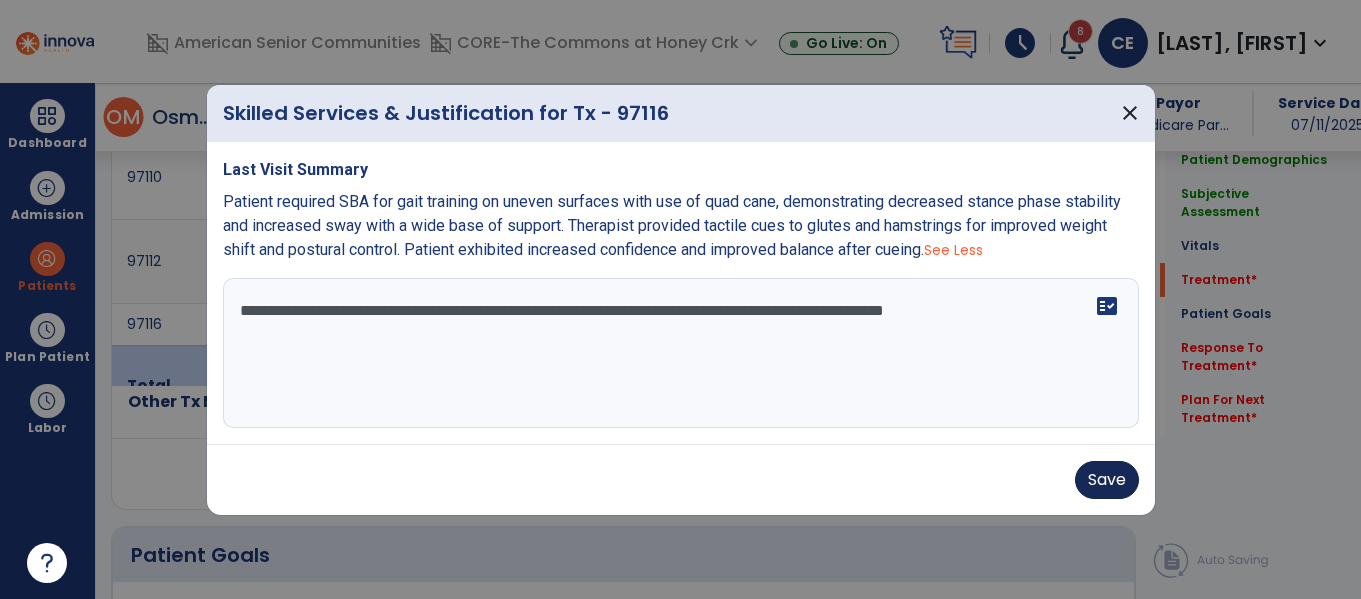type on "**********" 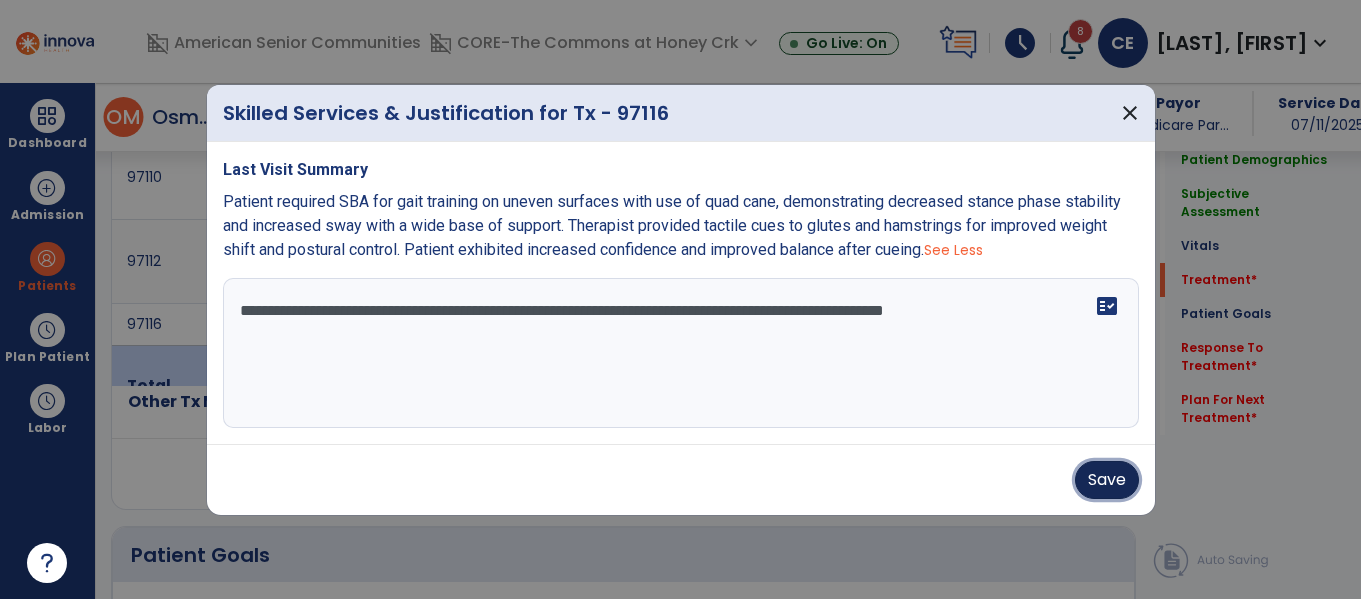 click on "Save" at bounding box center (1107, 480) 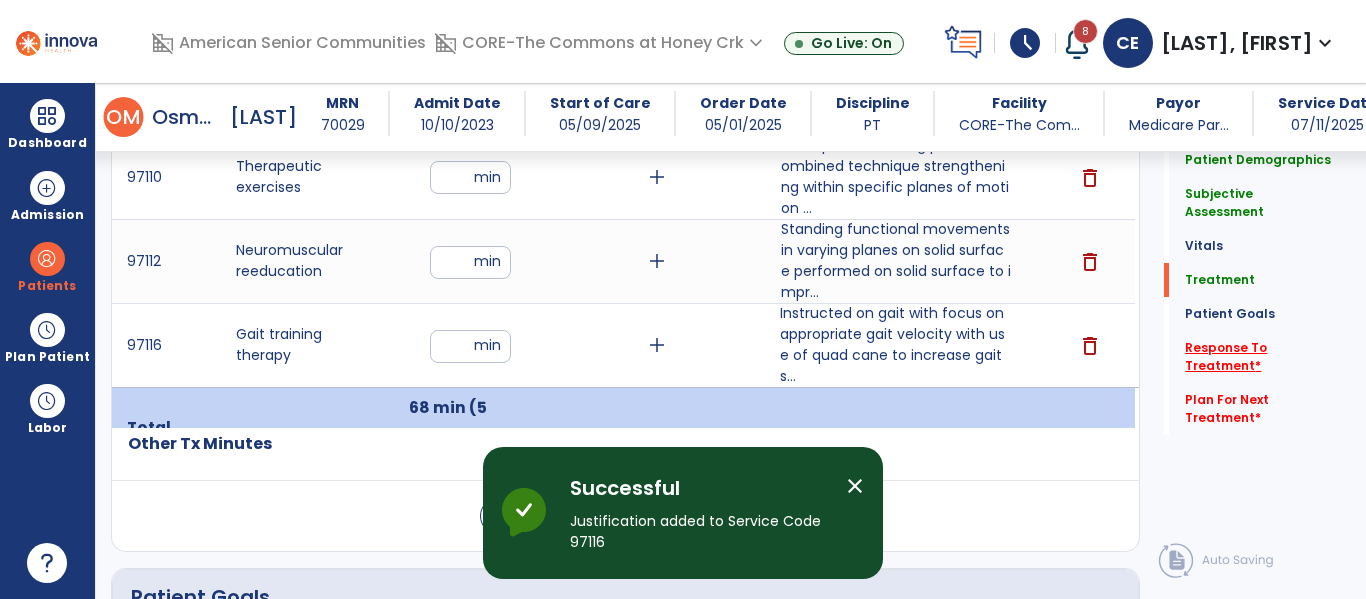 click on "Response To Treatment   *" 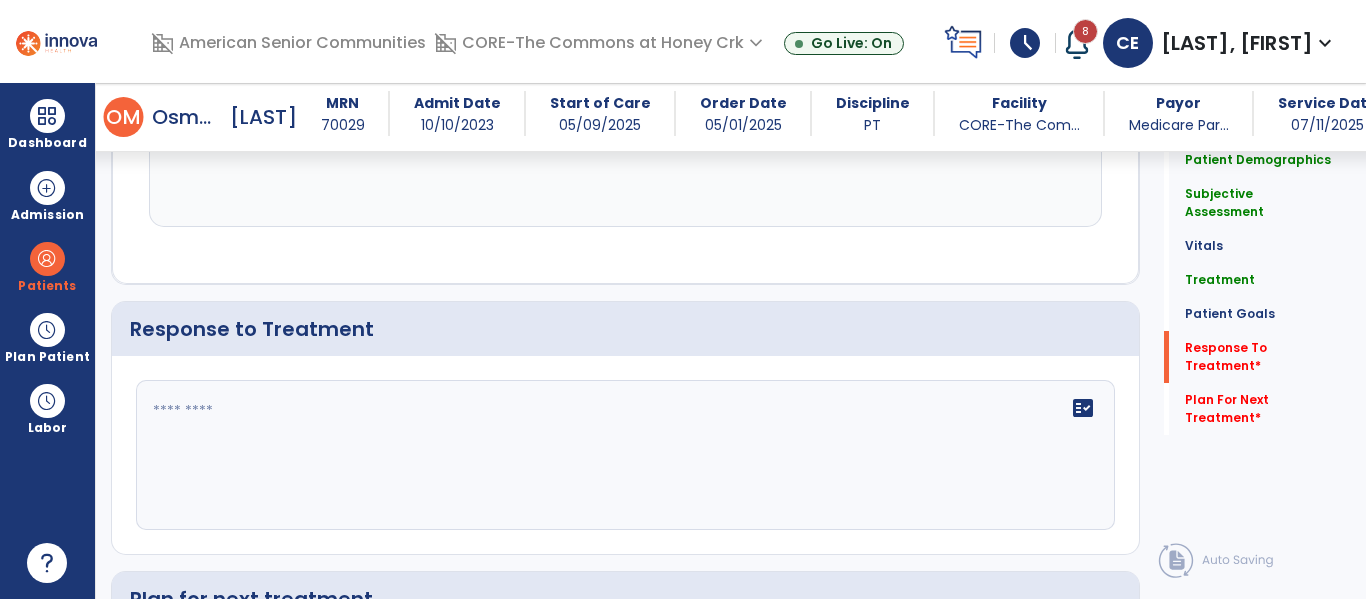 scroll, scrollTop: 2533, scrollLeft: 0, axis: vertical 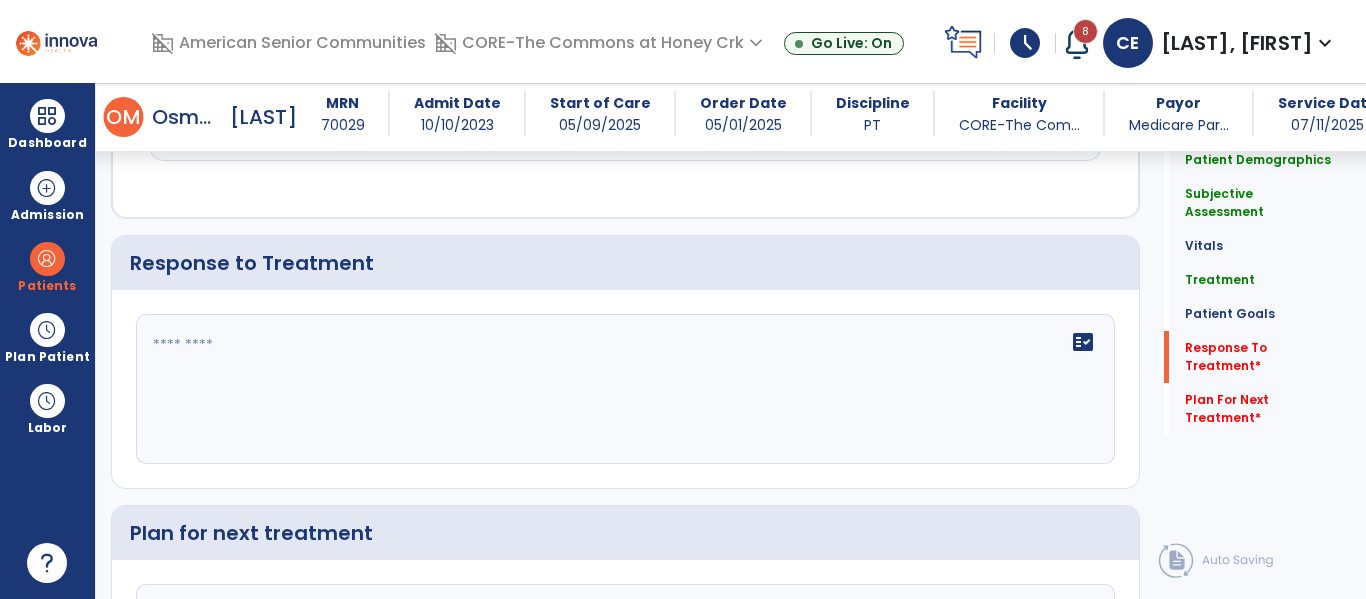 click on "fact_check" 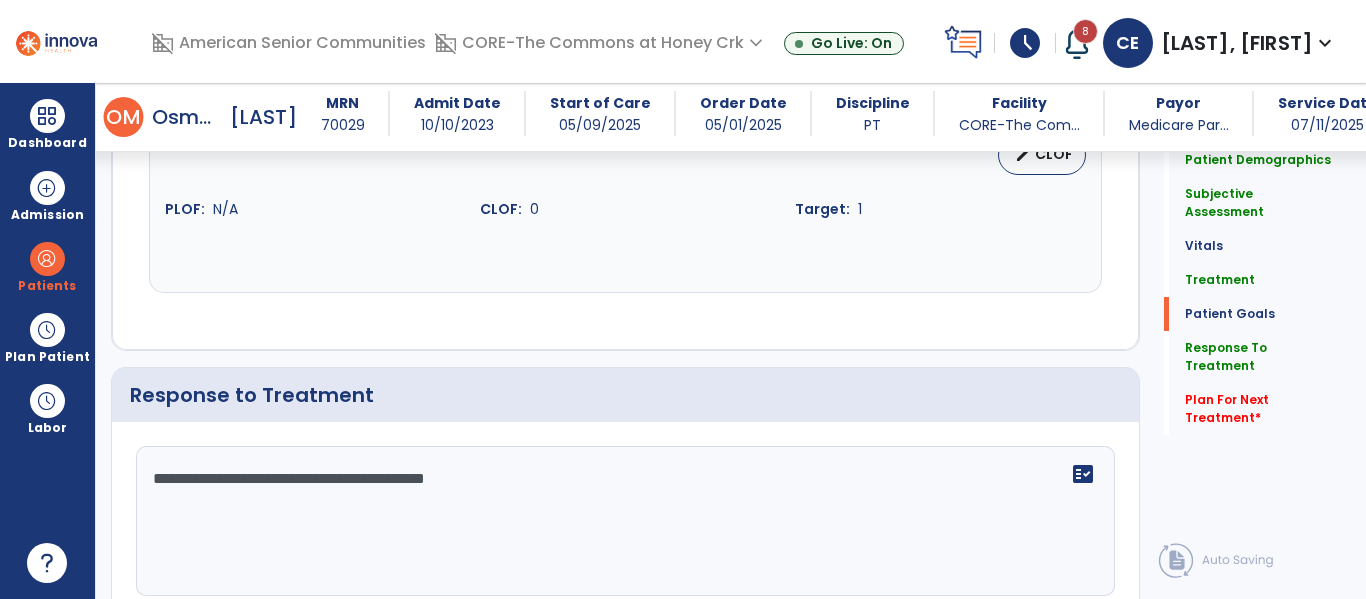 scroll, scrollTop: 2496, scrollLeft: 0, axis: vertical 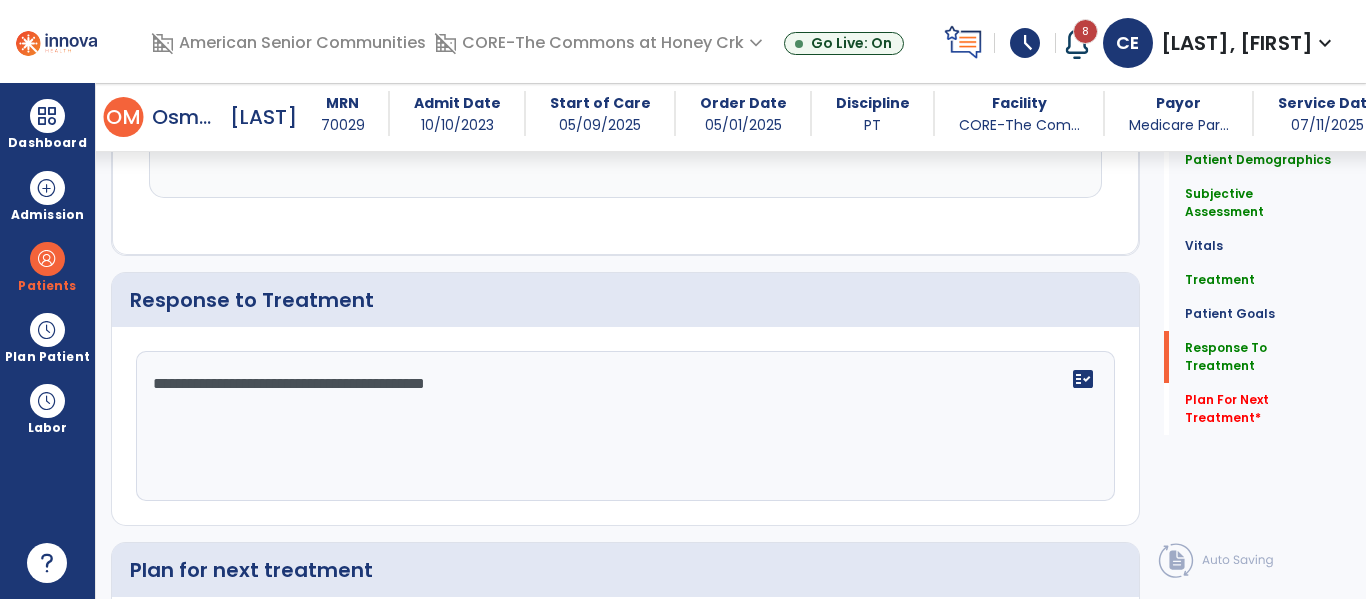 click on "**********" 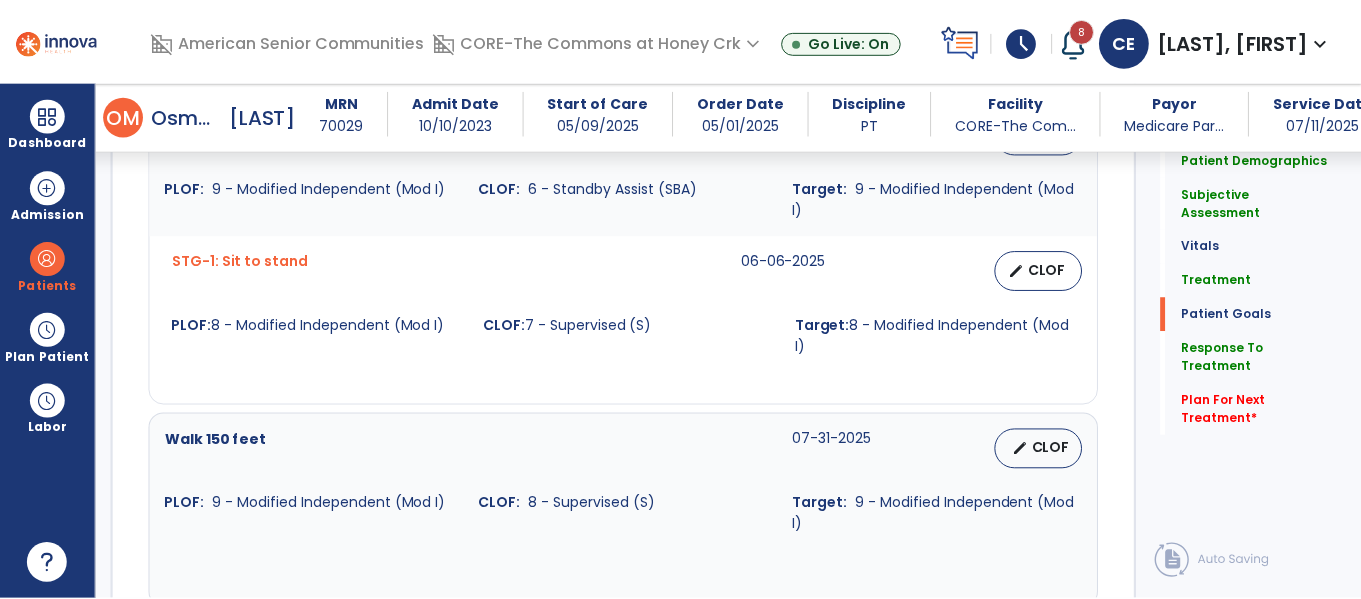 scroll, scrollTop: 1894, scrollLeft: 0, axis: vertical 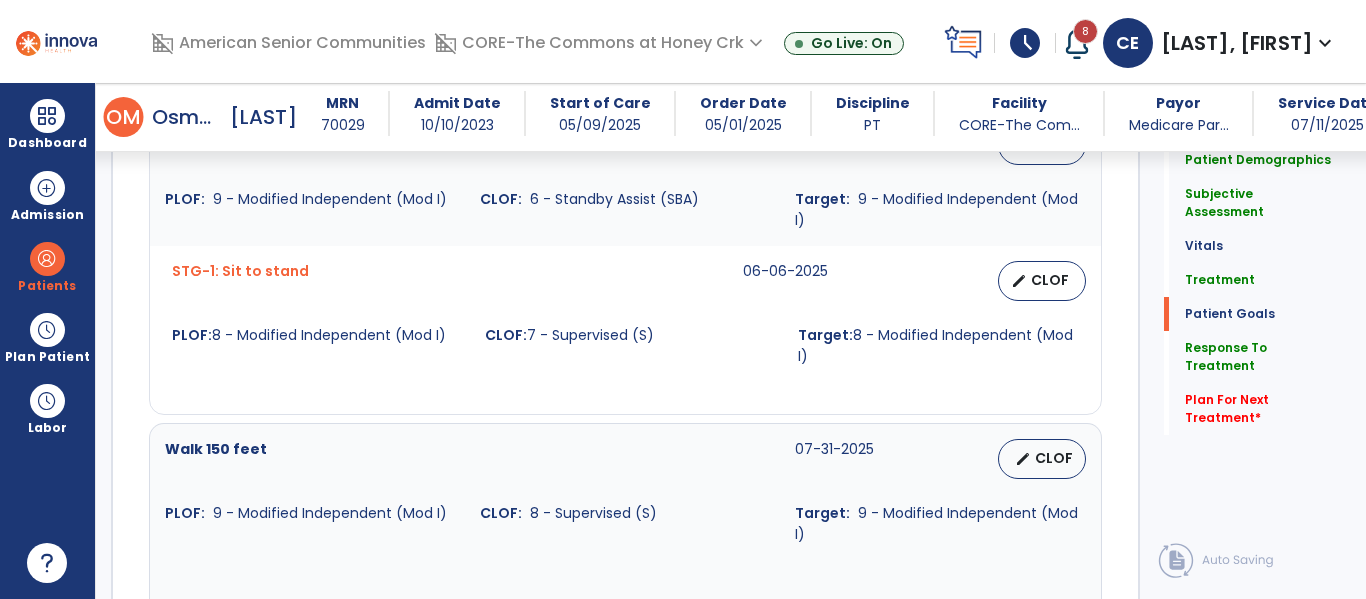 type on "**********" 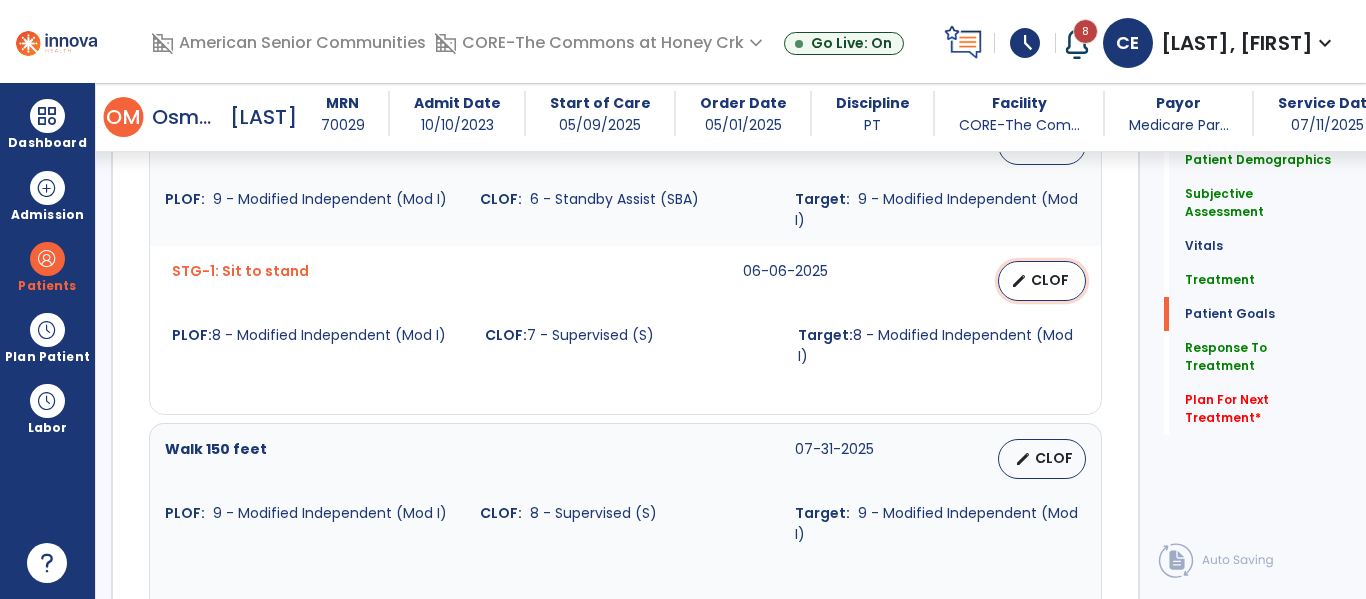 click on "CLOF" at bounding box center (1050, 280) 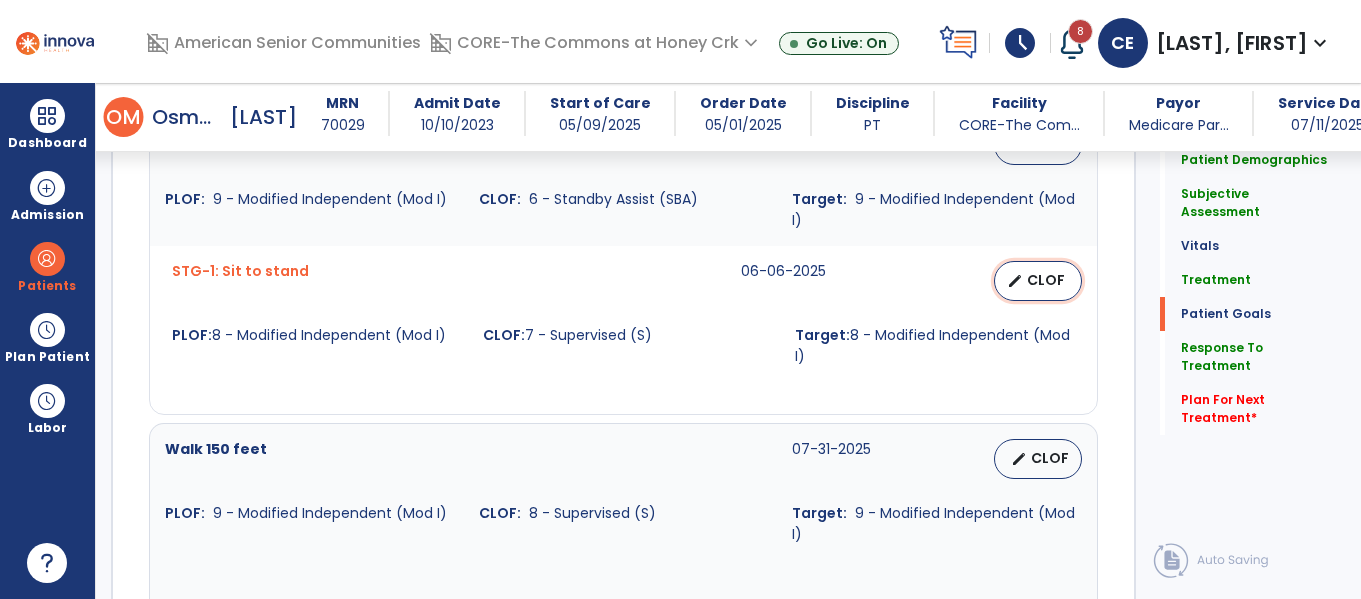 select on "*********" 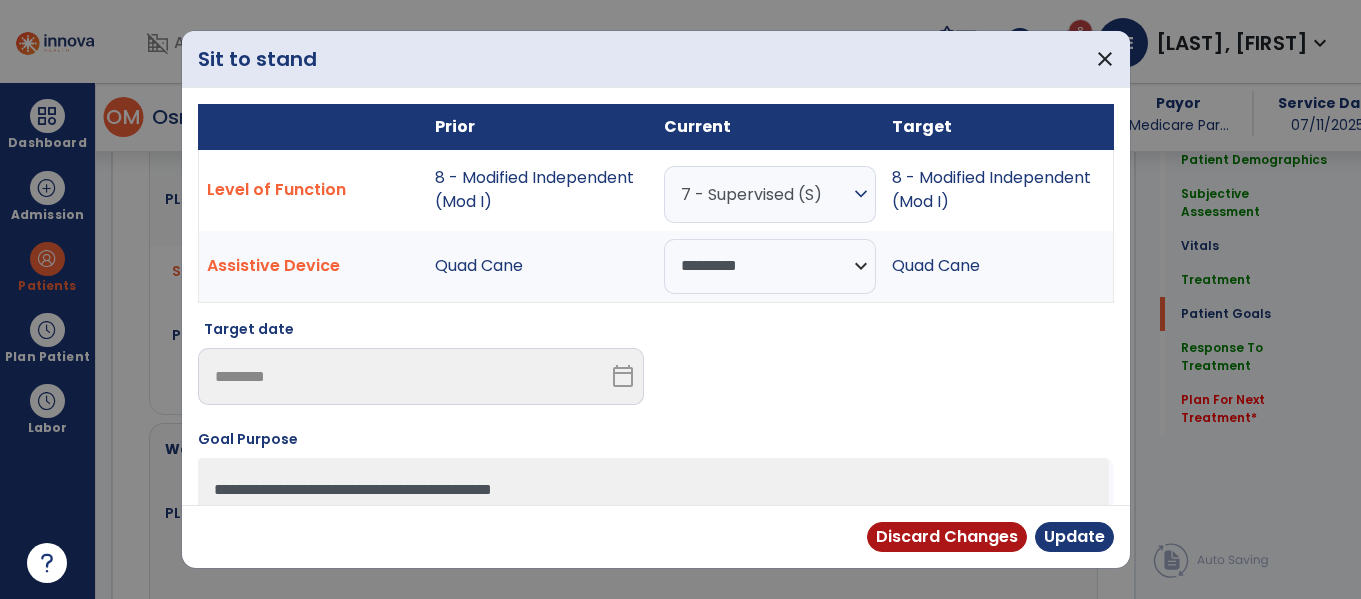 scroll, scrollTop: 1894, scrollLeft: 0, axis: vertical 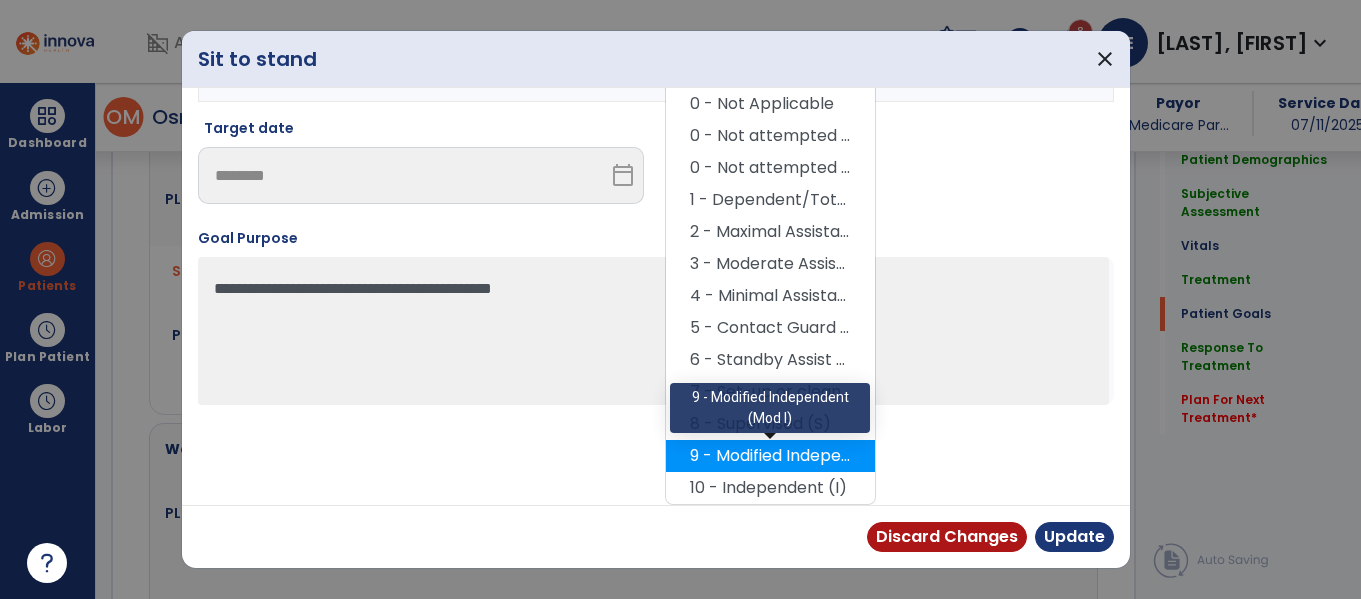 click on "9 - Modified Independent (Mod I)" at bounding box center (770, 456) 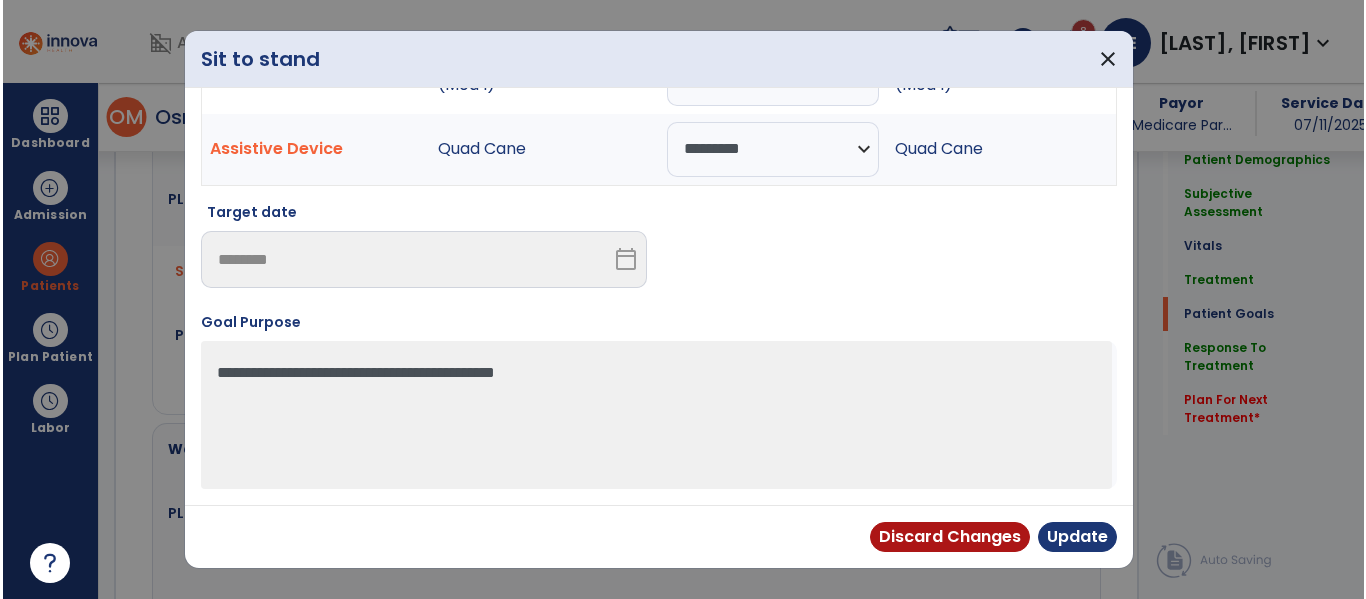 scroll, scrollTop: 0, scrollLeft: 0, axis: both 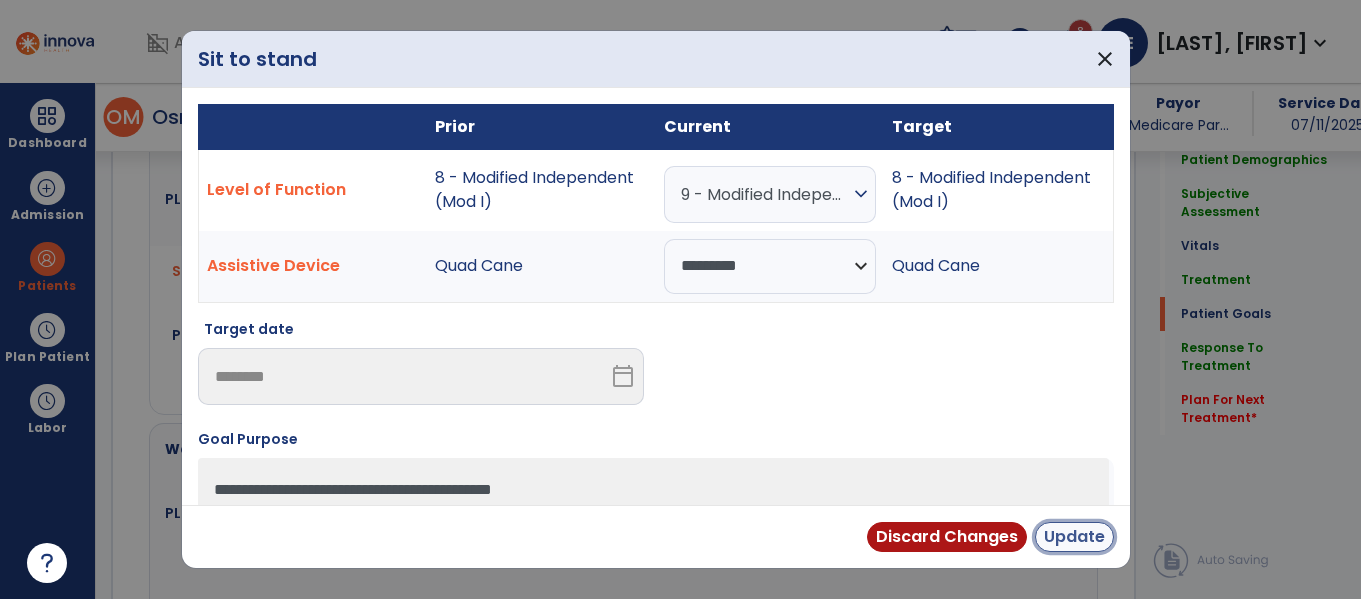 click on "Update" at bounding box center [1074, 537] 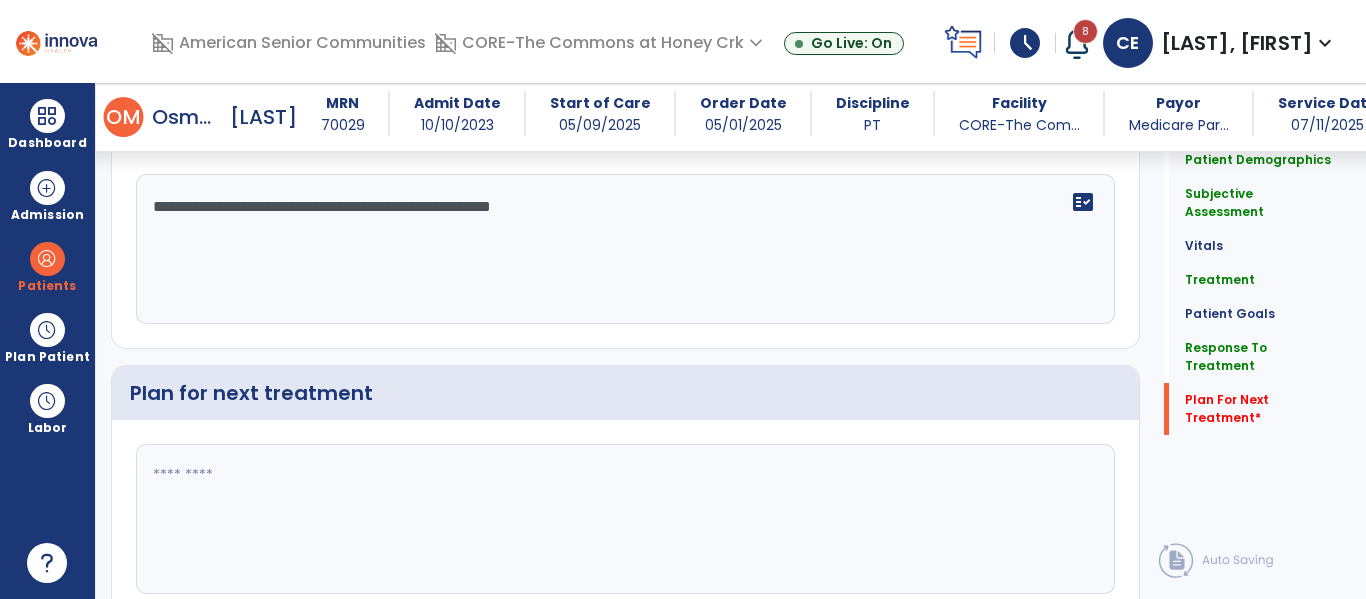 scroll, scrollTop: 2738, scrollLeft: 0, axis: vertical 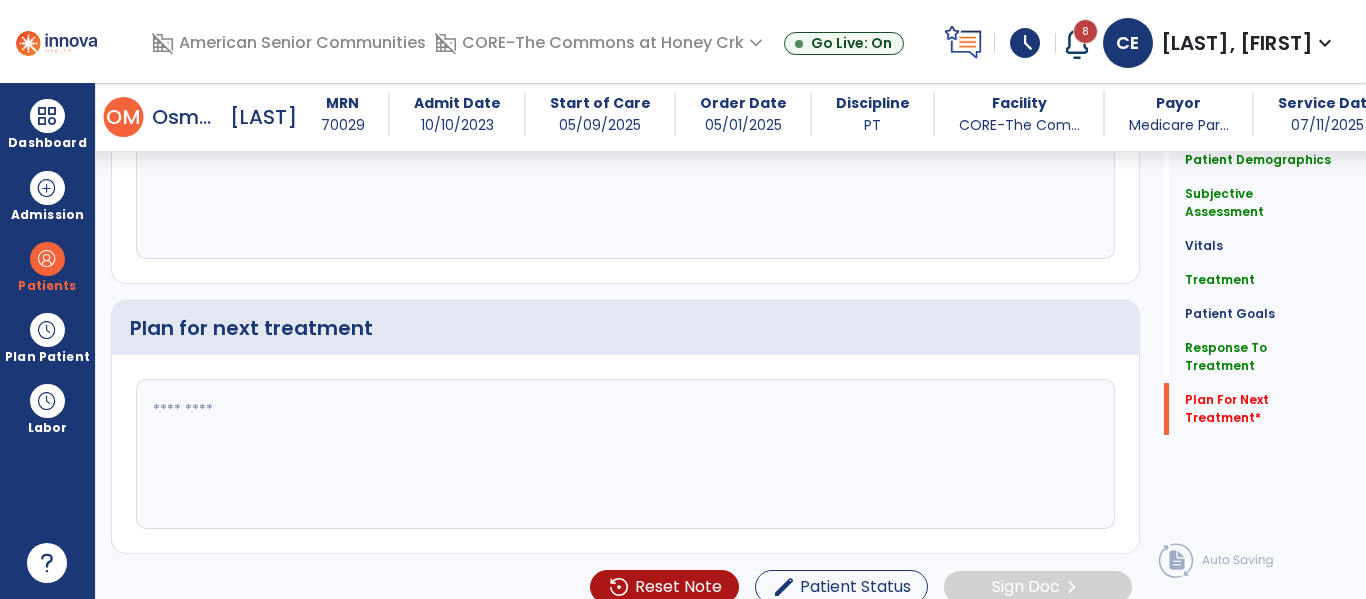 click 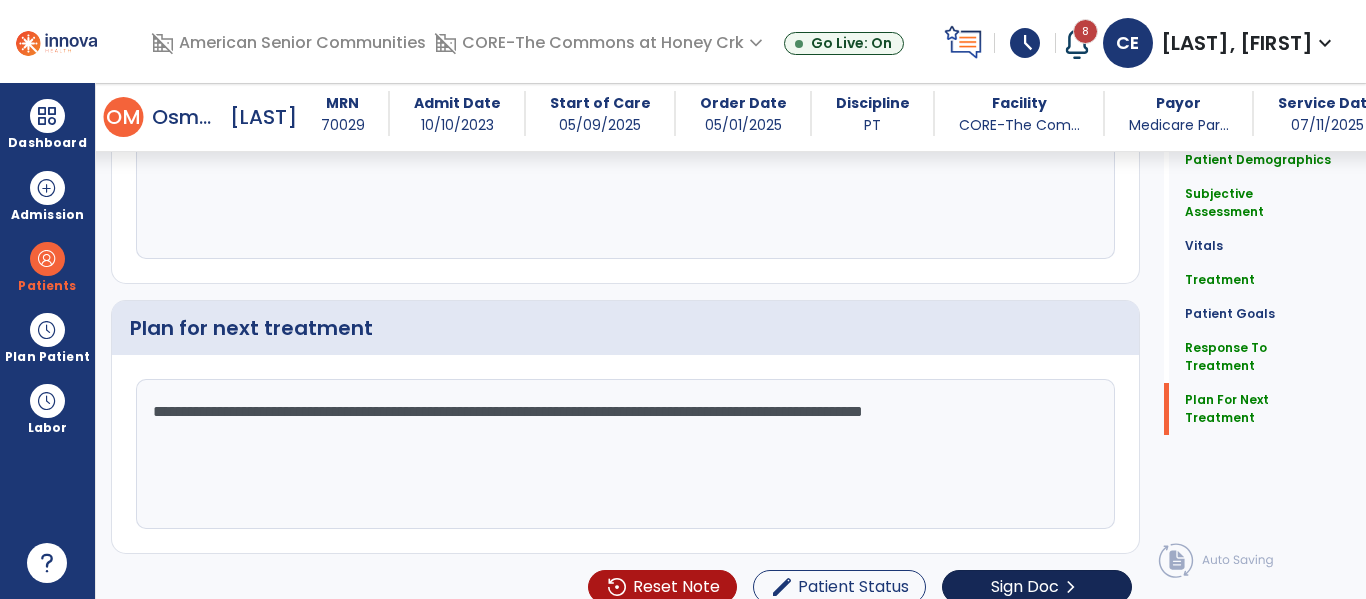 type on "**********" 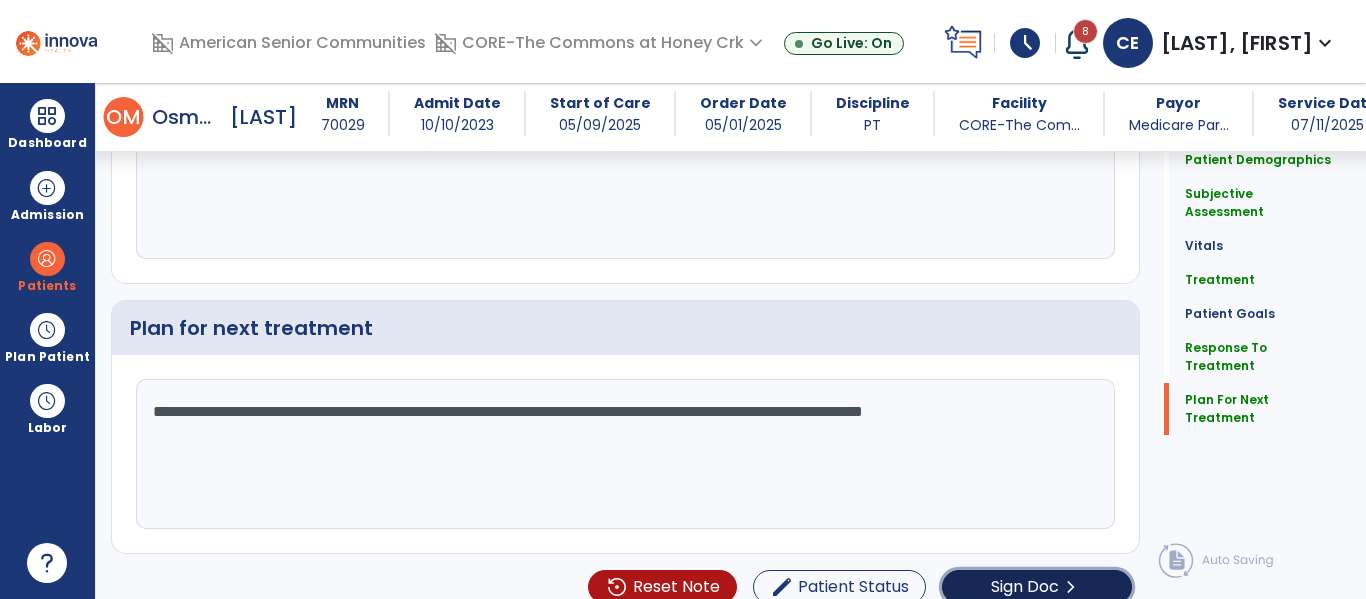 click on "Sign Doc" 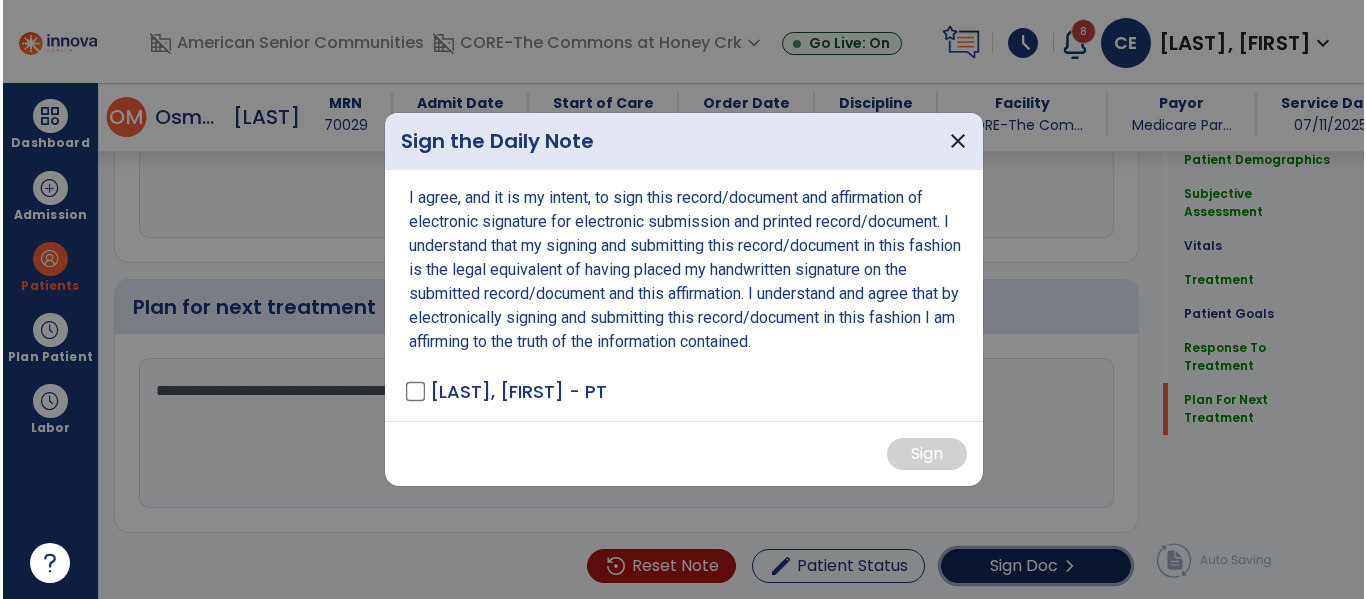scroll, scrollTop: 2759, scrollLeft: 0, axis: vertical 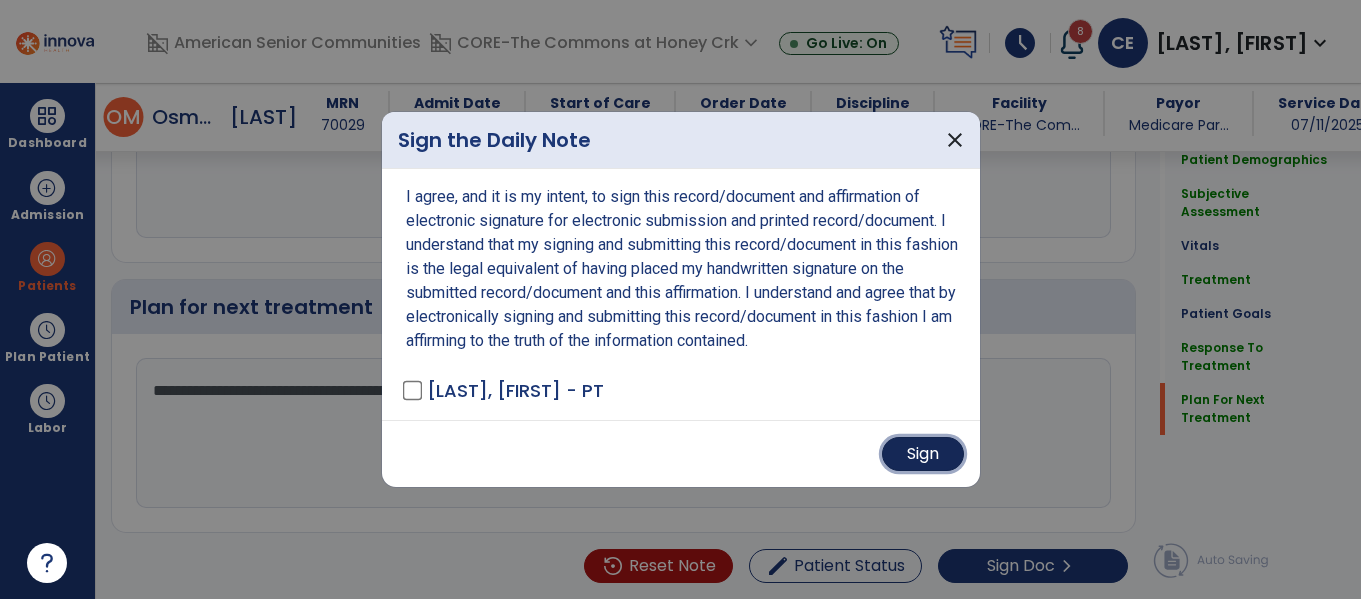 click on "Sign" at bounding box center [923, 454] 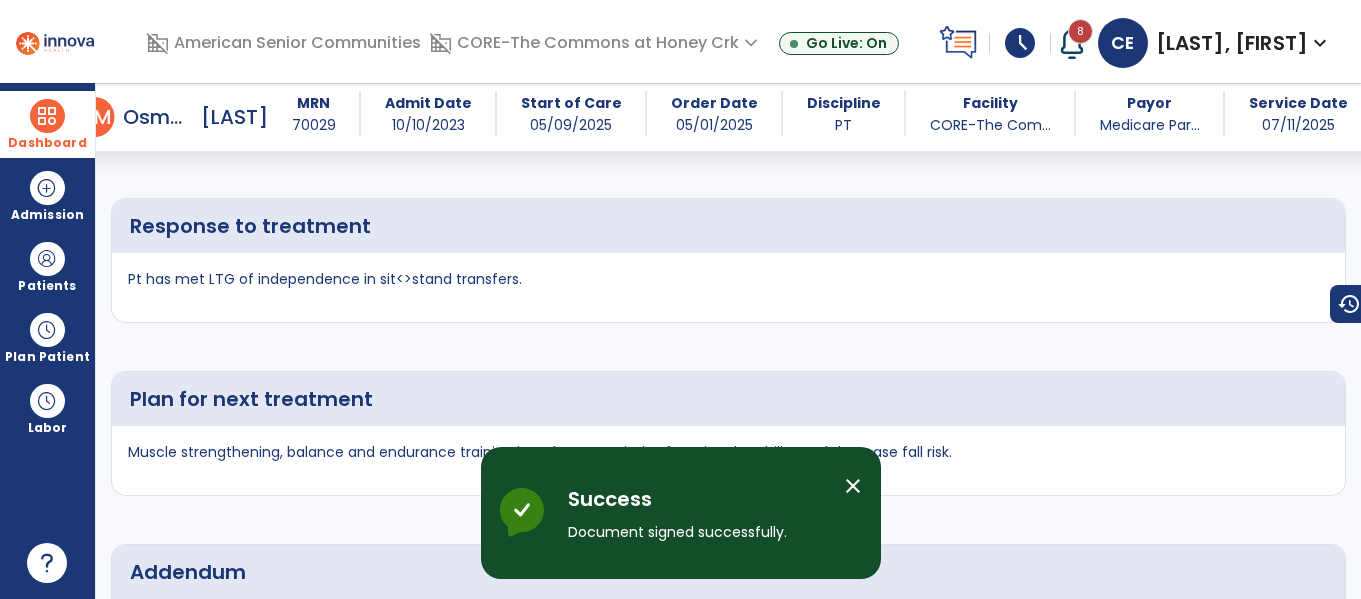 click on "Dashboard" at bounding box center (47, 124) 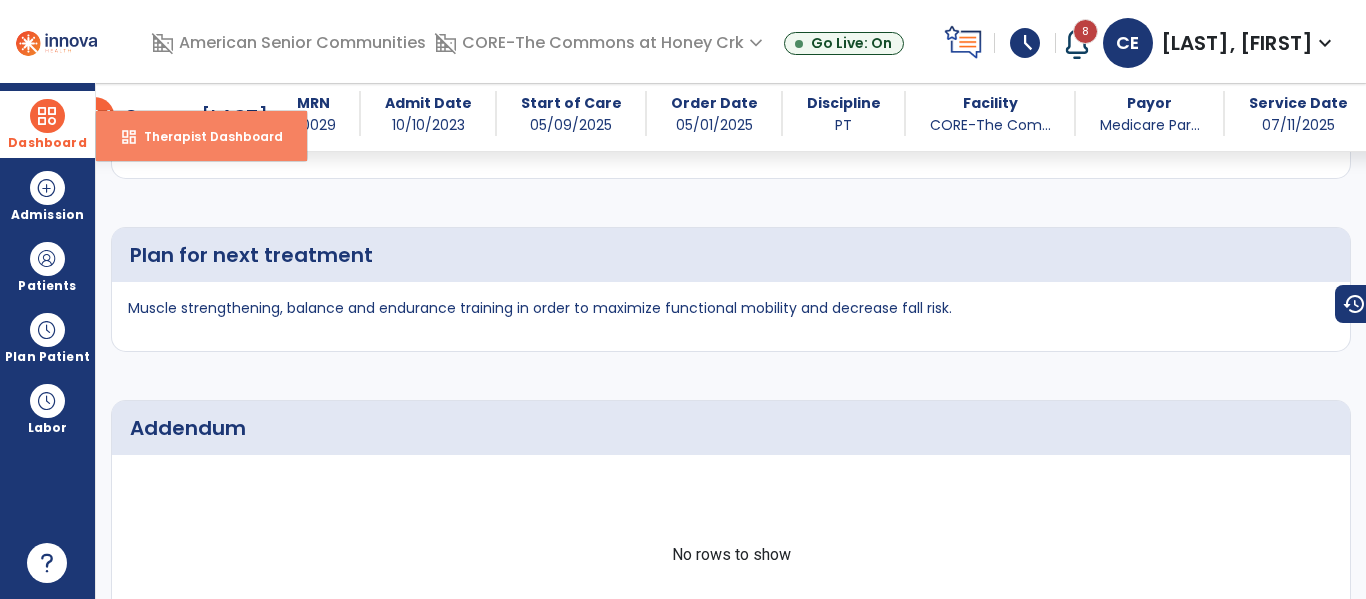 click on "Therapist Dashboard" at bounding box center [205, 136] 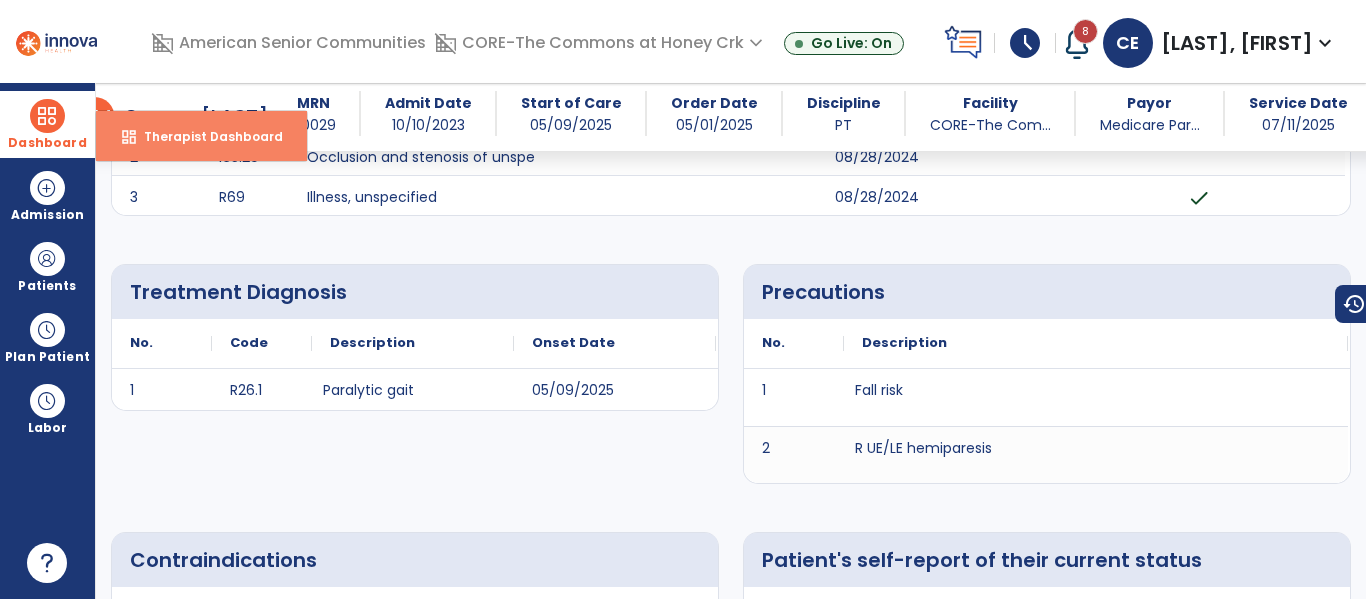 select on "****" 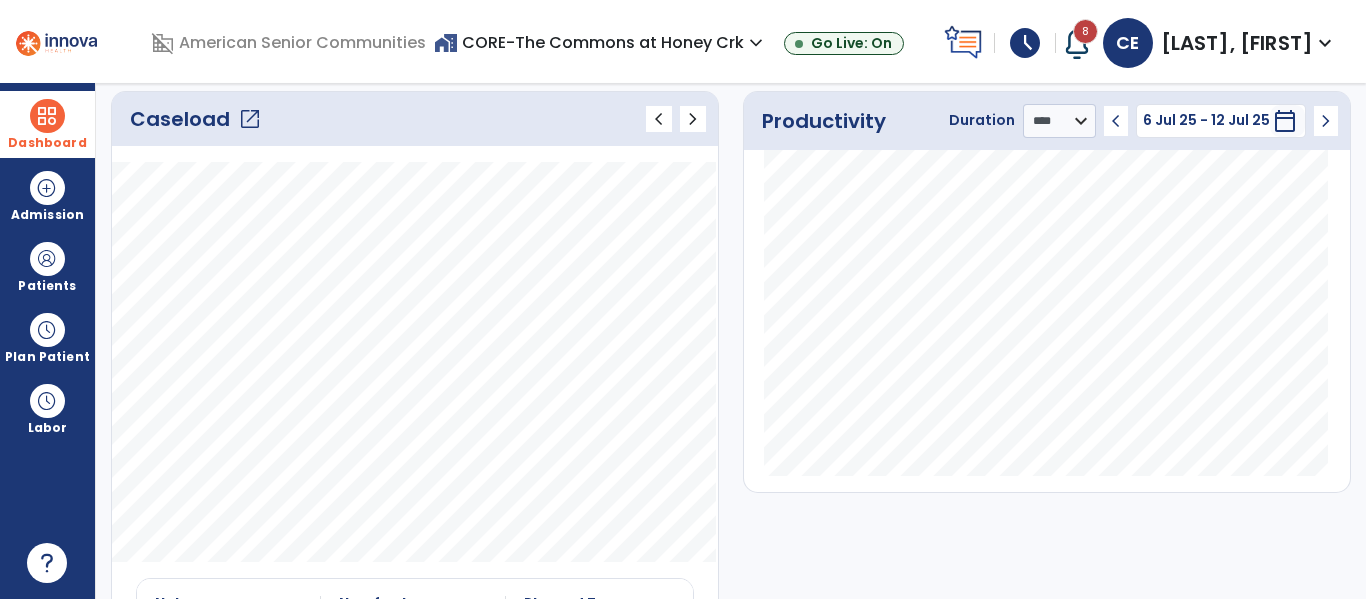 click on "open_in_new" 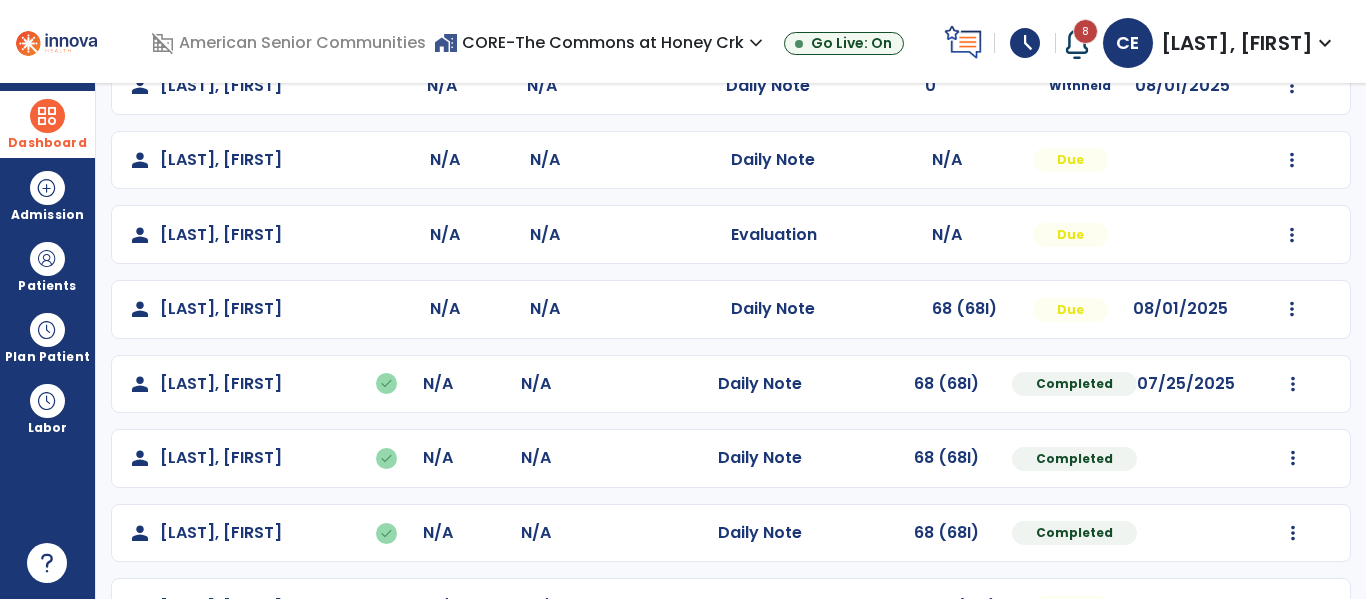 scroll, scrollTop: 354, scrollLeft: 0, axis: vertical 